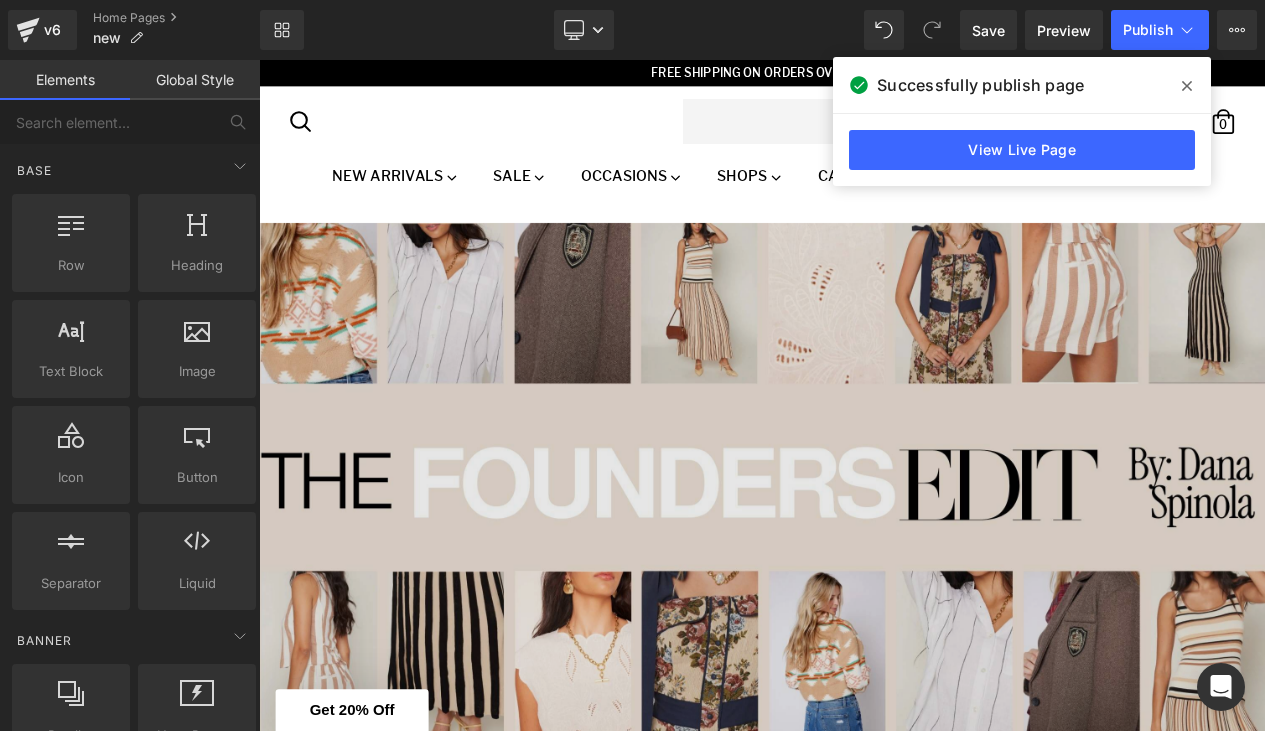 scroll, scrollTop: 0, scrollLeft: 0, axis: both 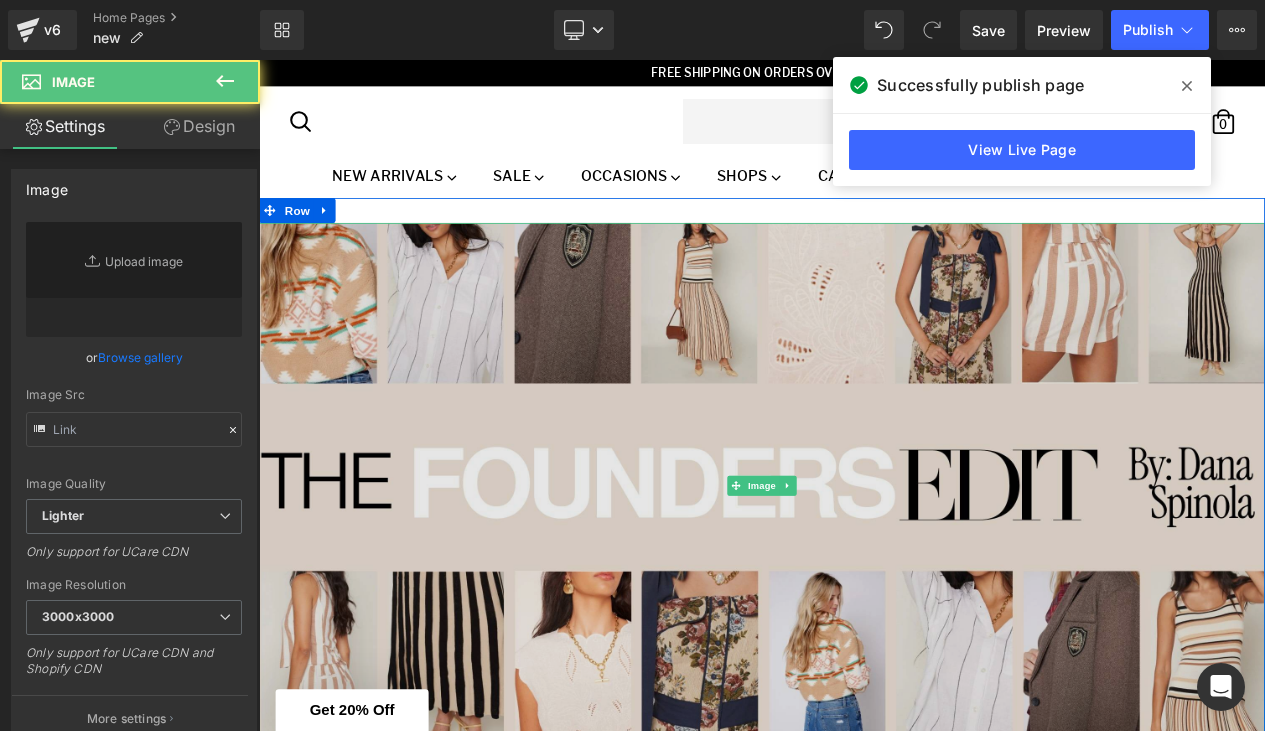 type on "https://ucarecdn.com/[UUID]/[UUID]/-/format/auto/-/preview/3000x3000/-/quality/lighter/Founders%20Edit%20Banner.jpg" 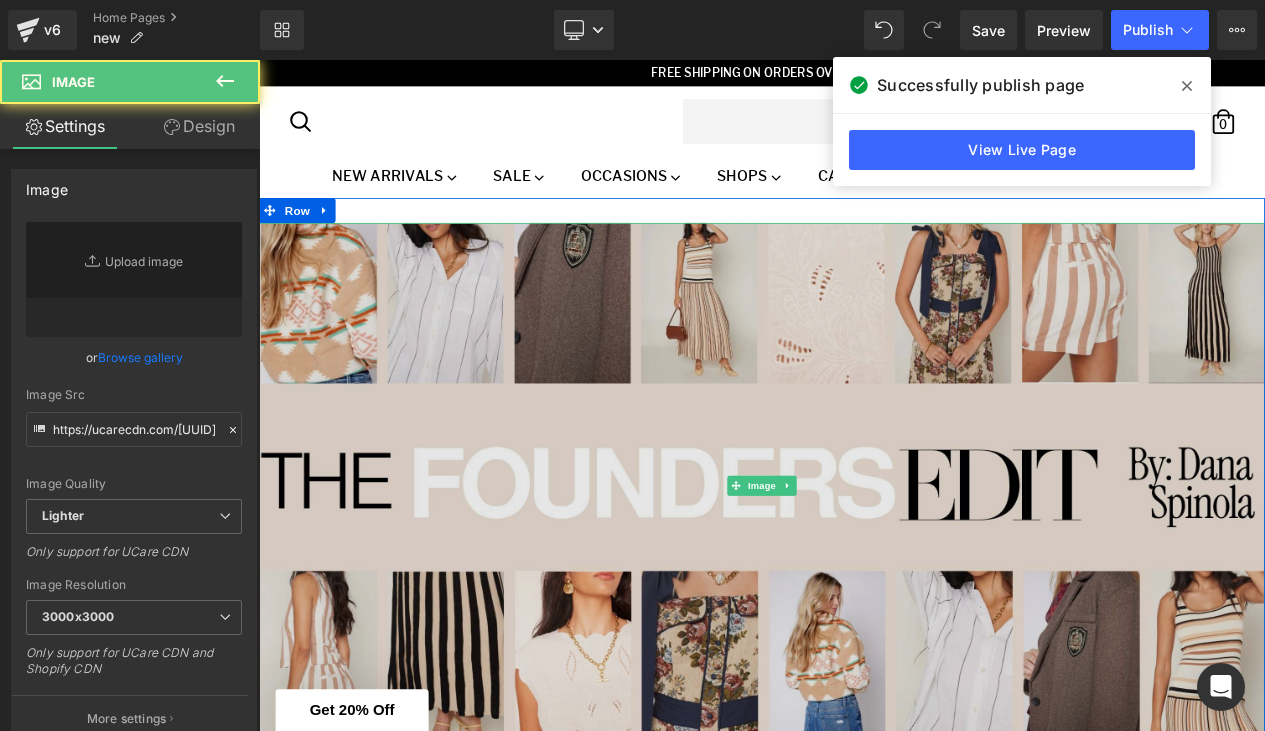 click at bounding box center [864, 572] 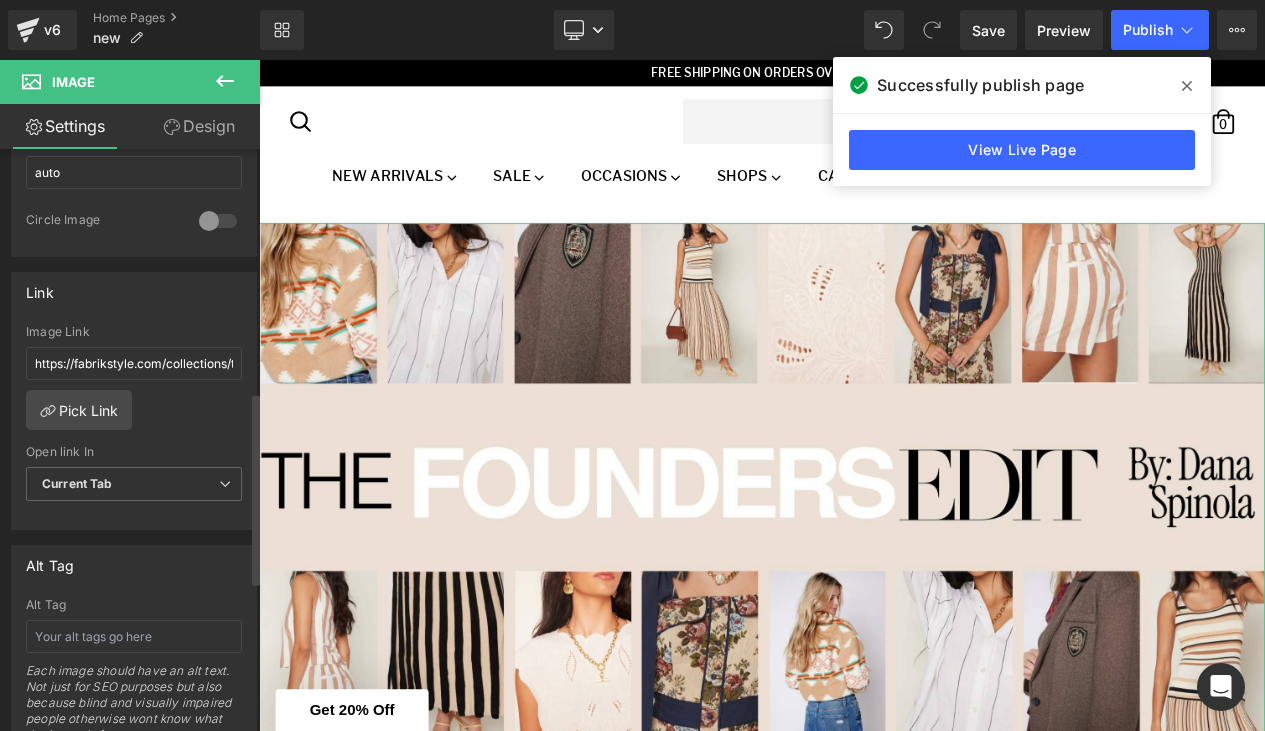 scroll, scrollTop: 803, scrollLeft: 0, axis: vertical 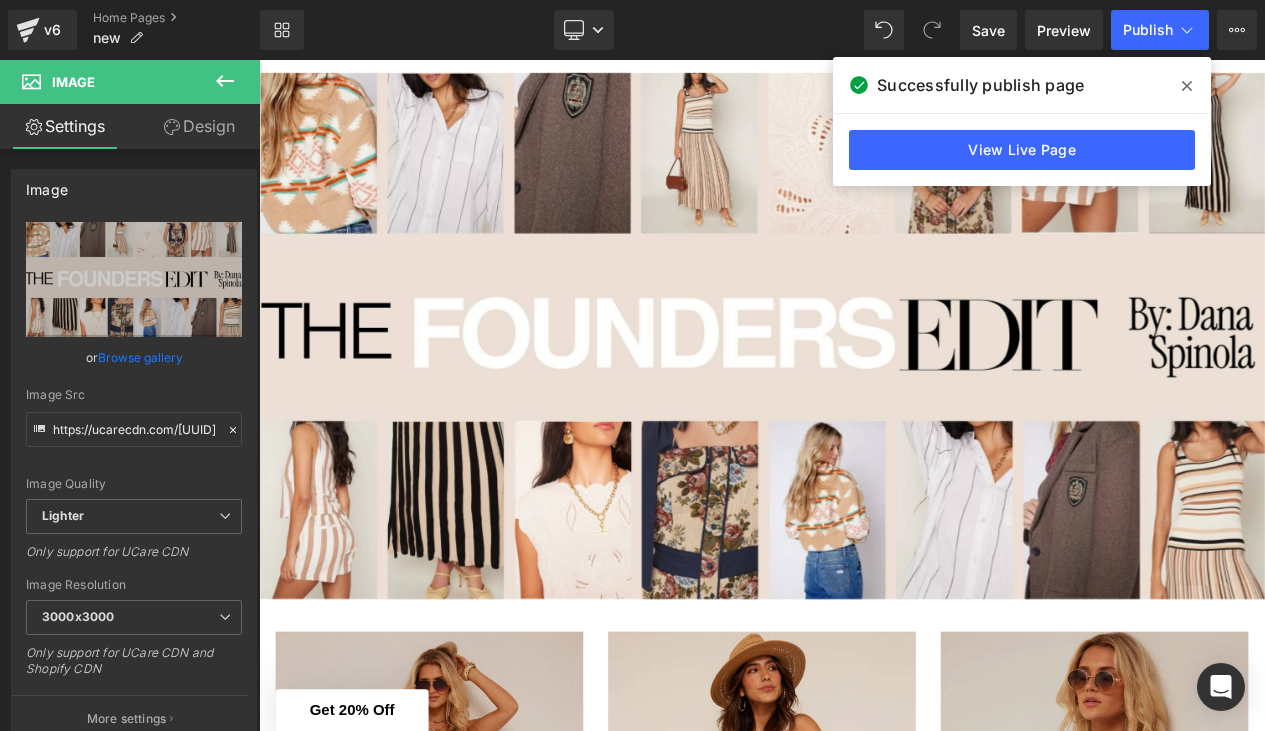 click 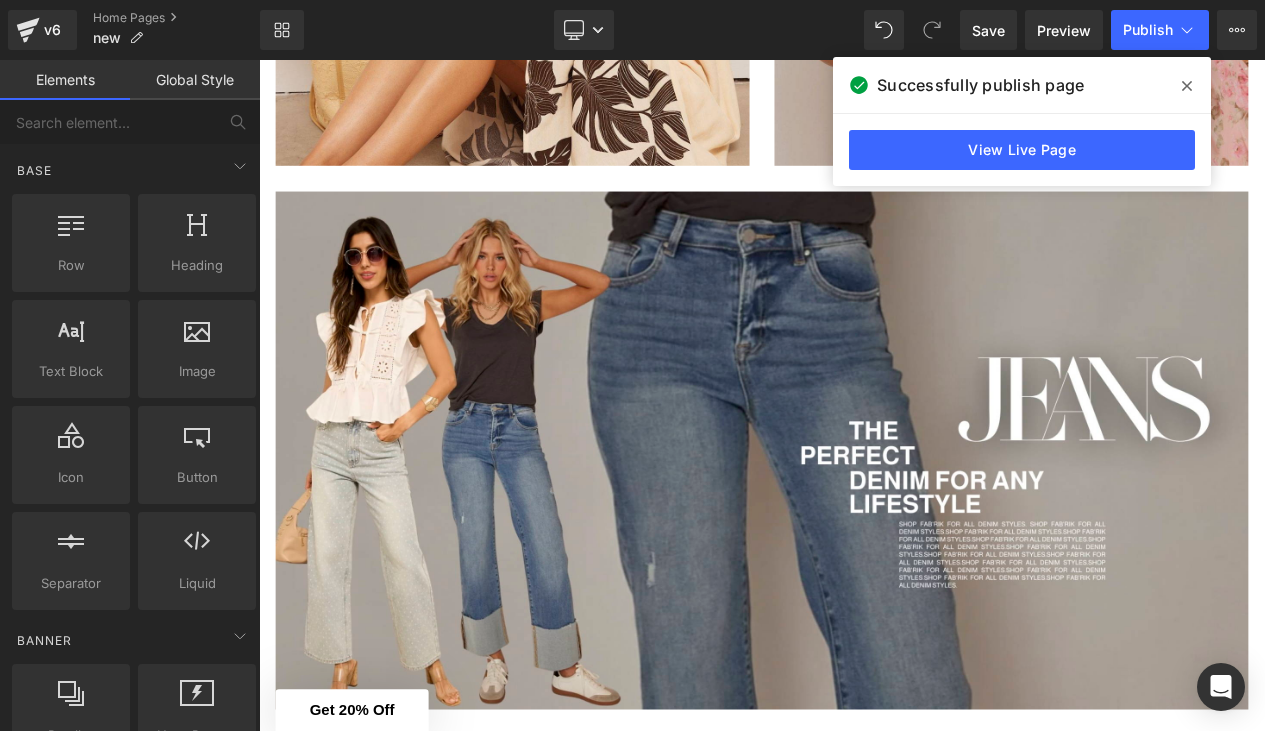 scroll, scrollTop: 2147, scrollLeft: 0, axis: vertical 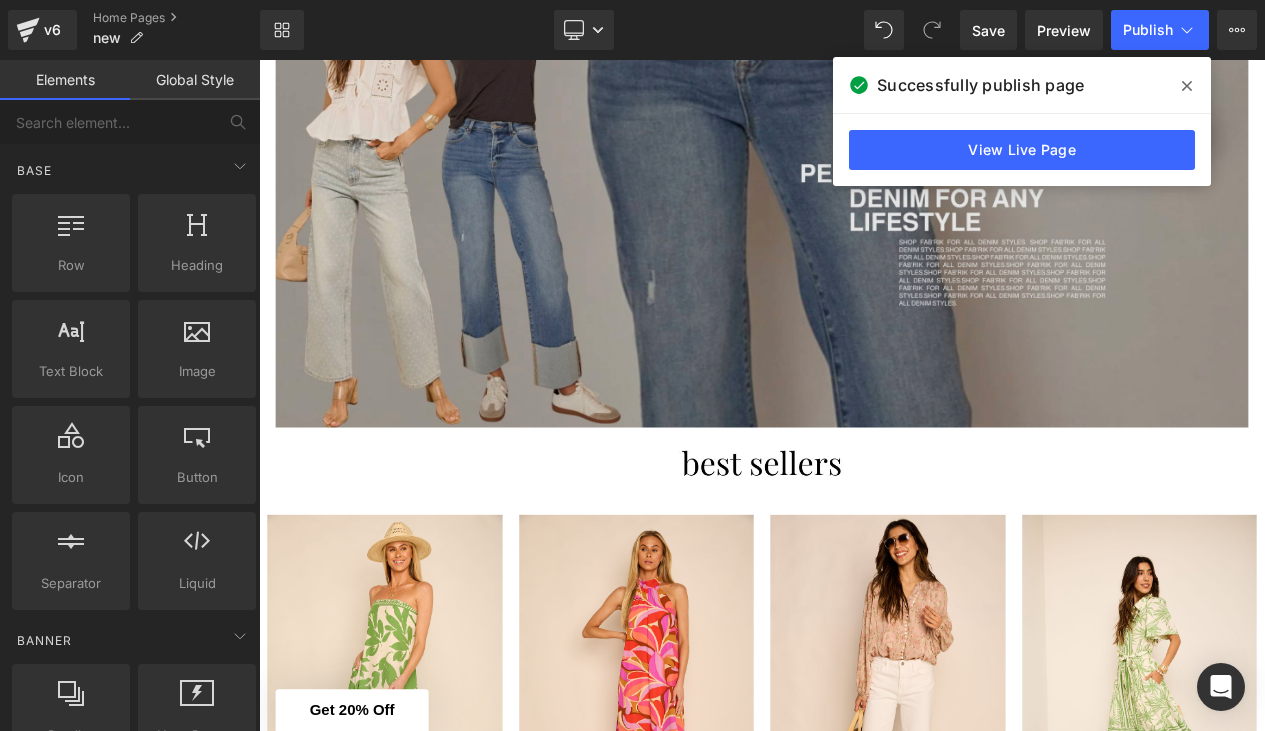click at bounding box center [864, 190] 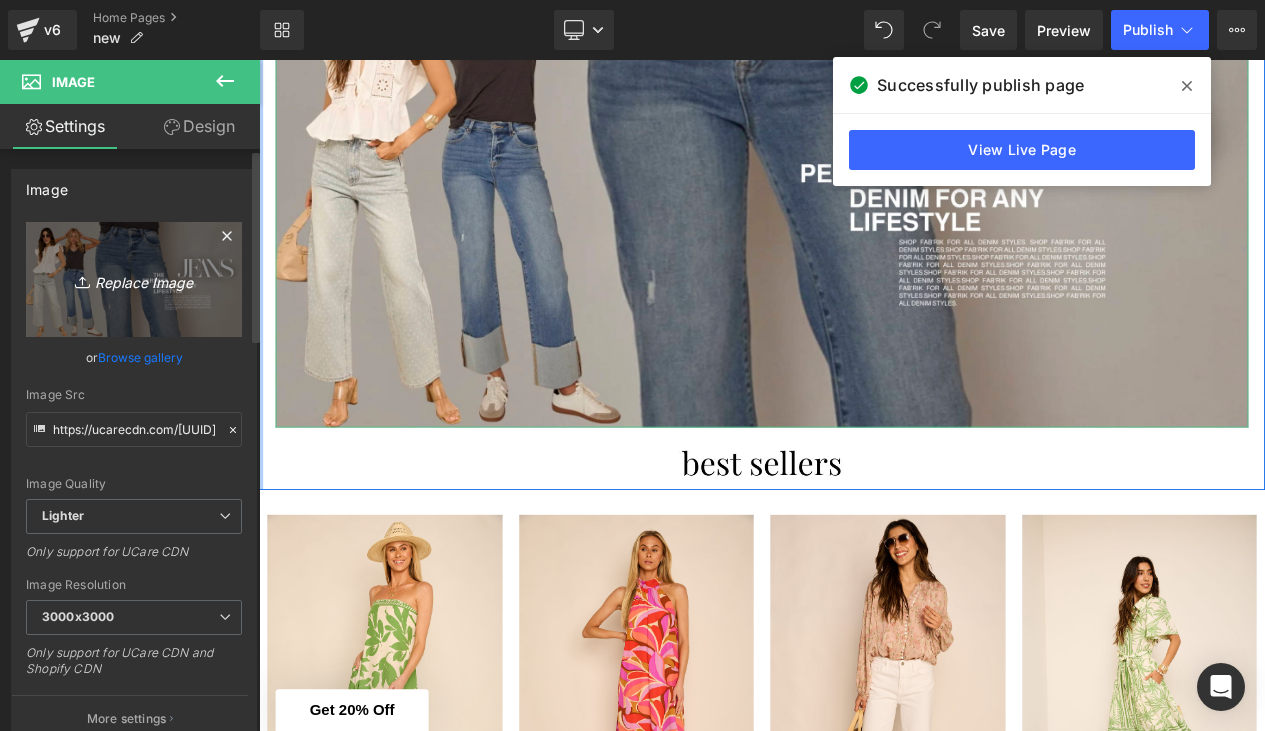 click on "Replace Image" at bounding box center [134, 279] 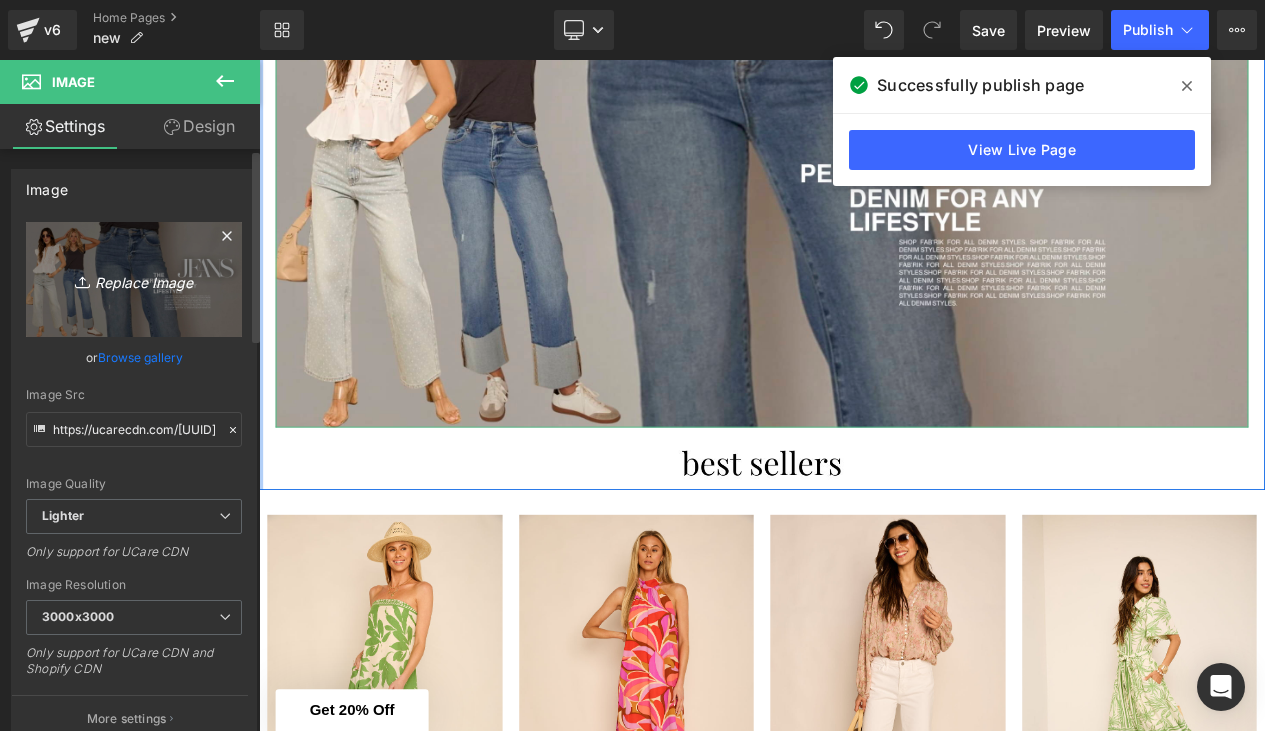 type on "C:\fakepath\11.png" 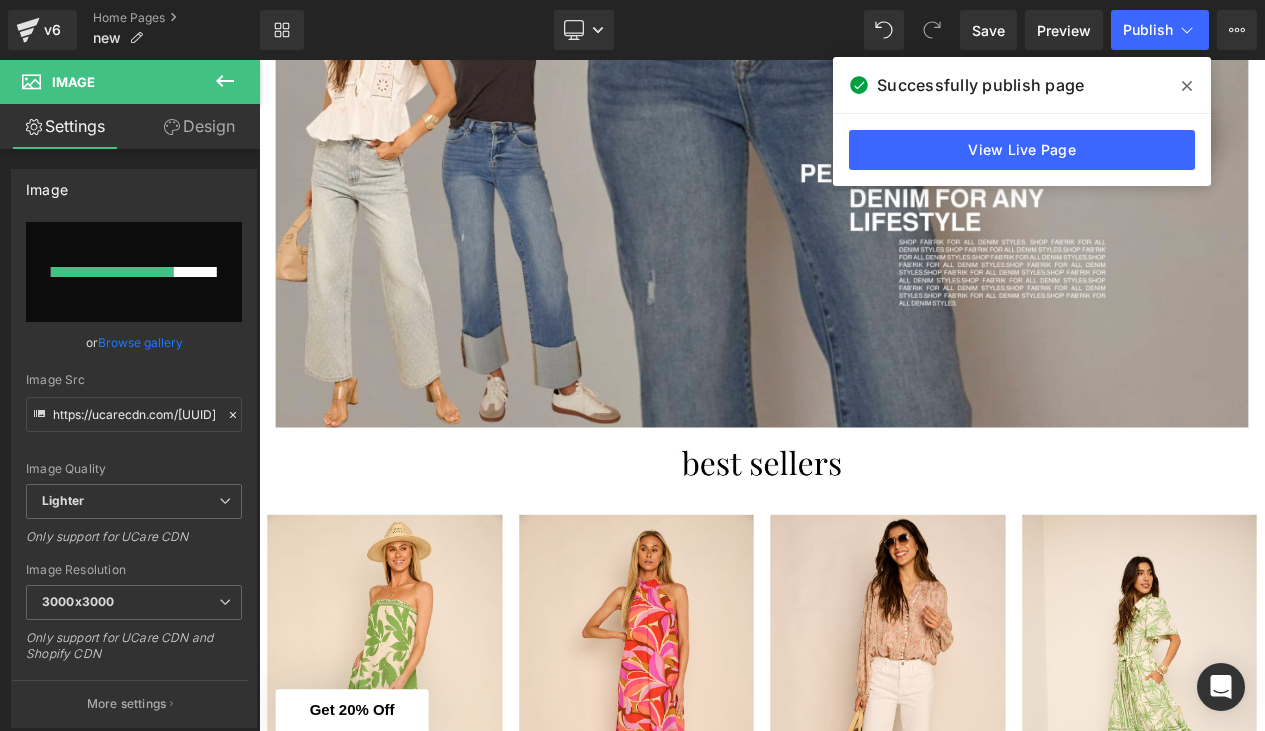 type 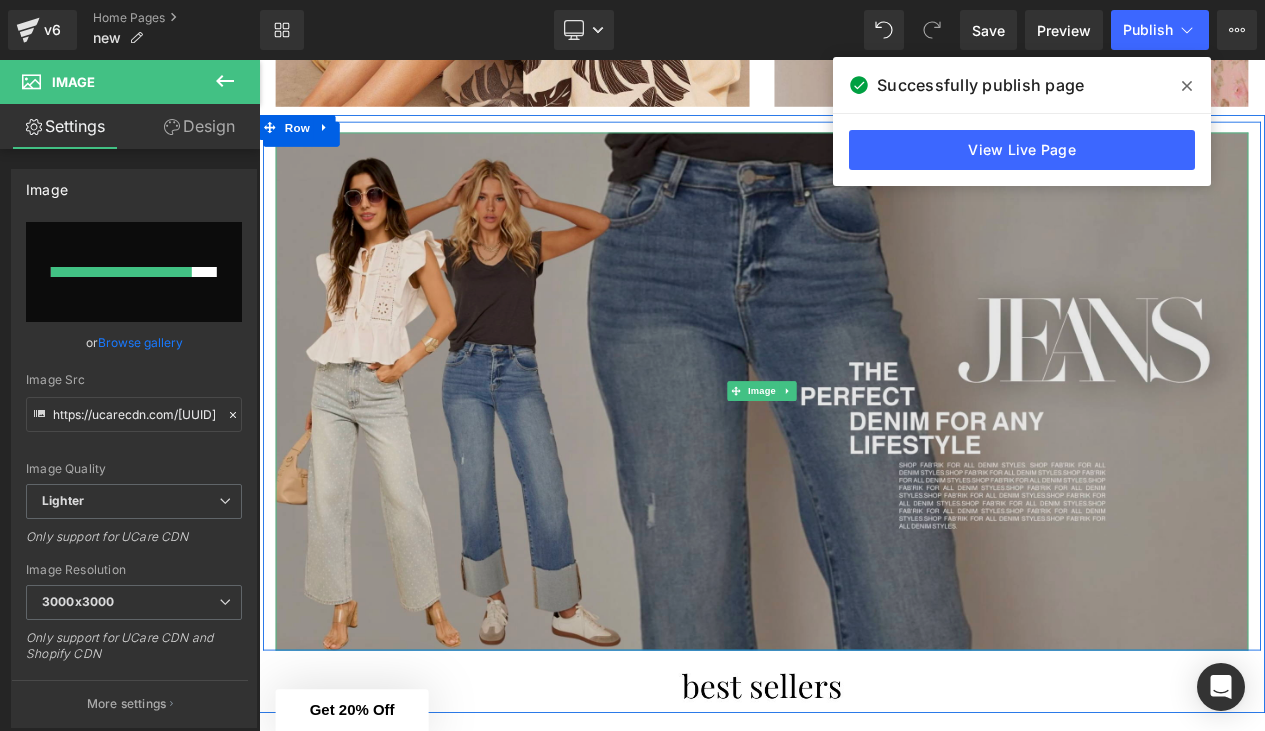 scroll, scrollTop: 1810, scrollLeft: 0, axis: vertical 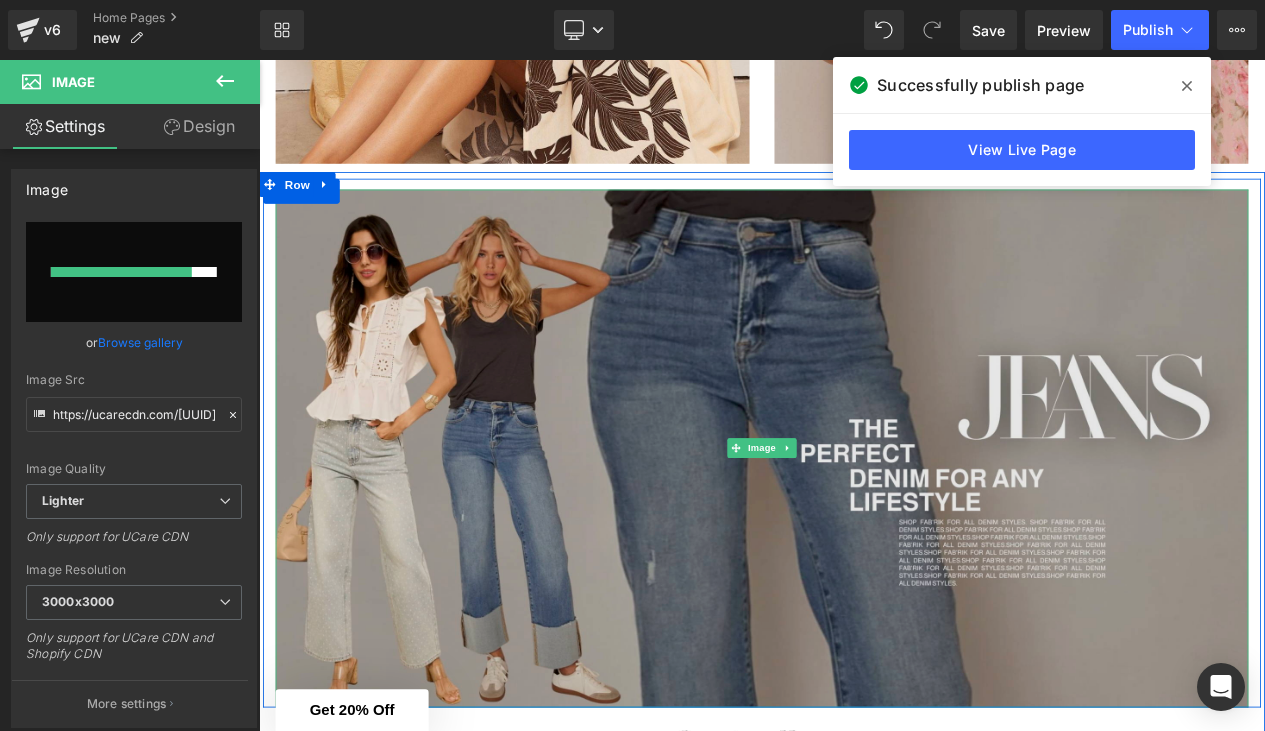 click at bounding box center [864, 527] 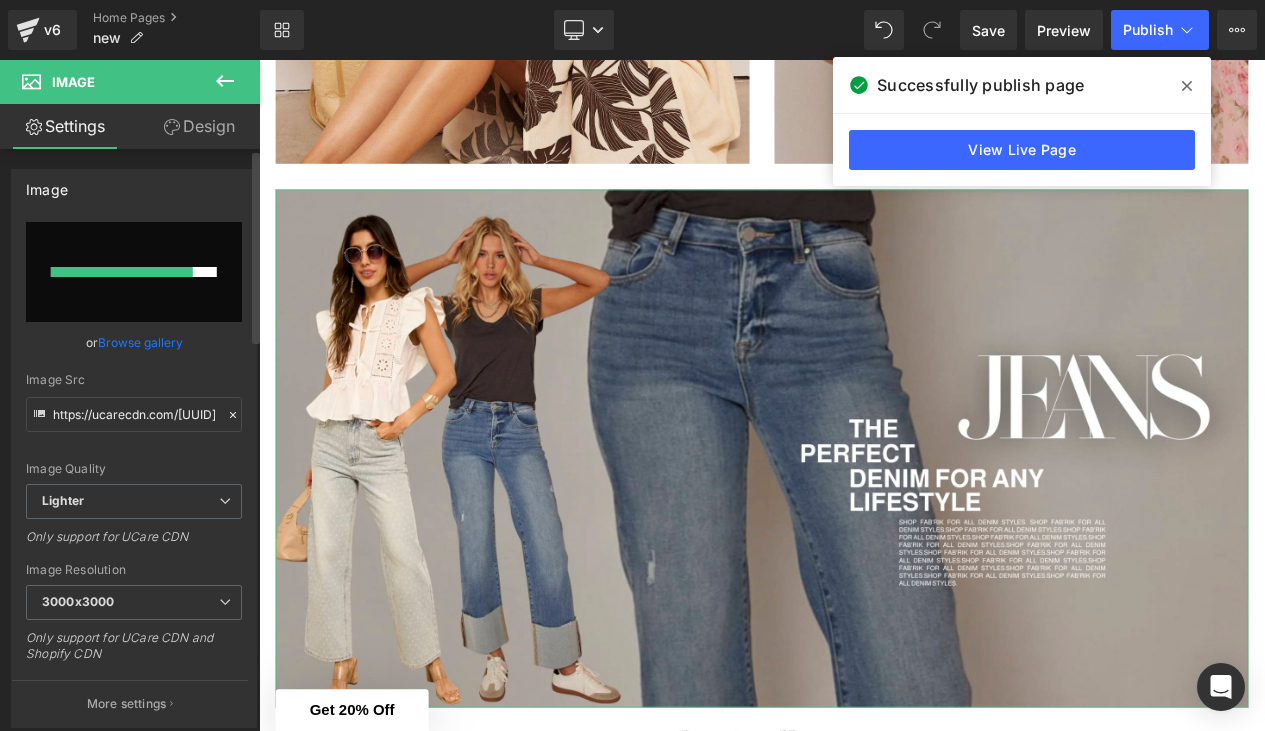 click at bounding box center [134, 272] 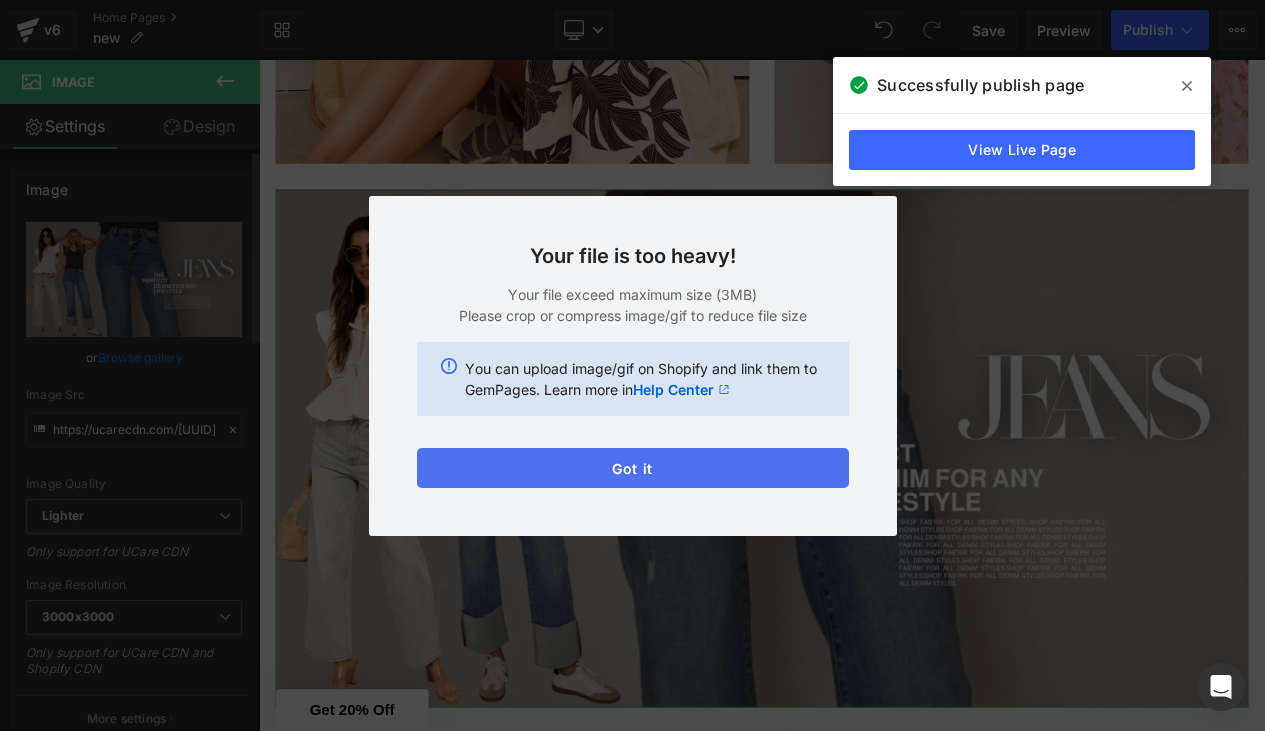 click on "Got it" at bounding box center (633, 468) 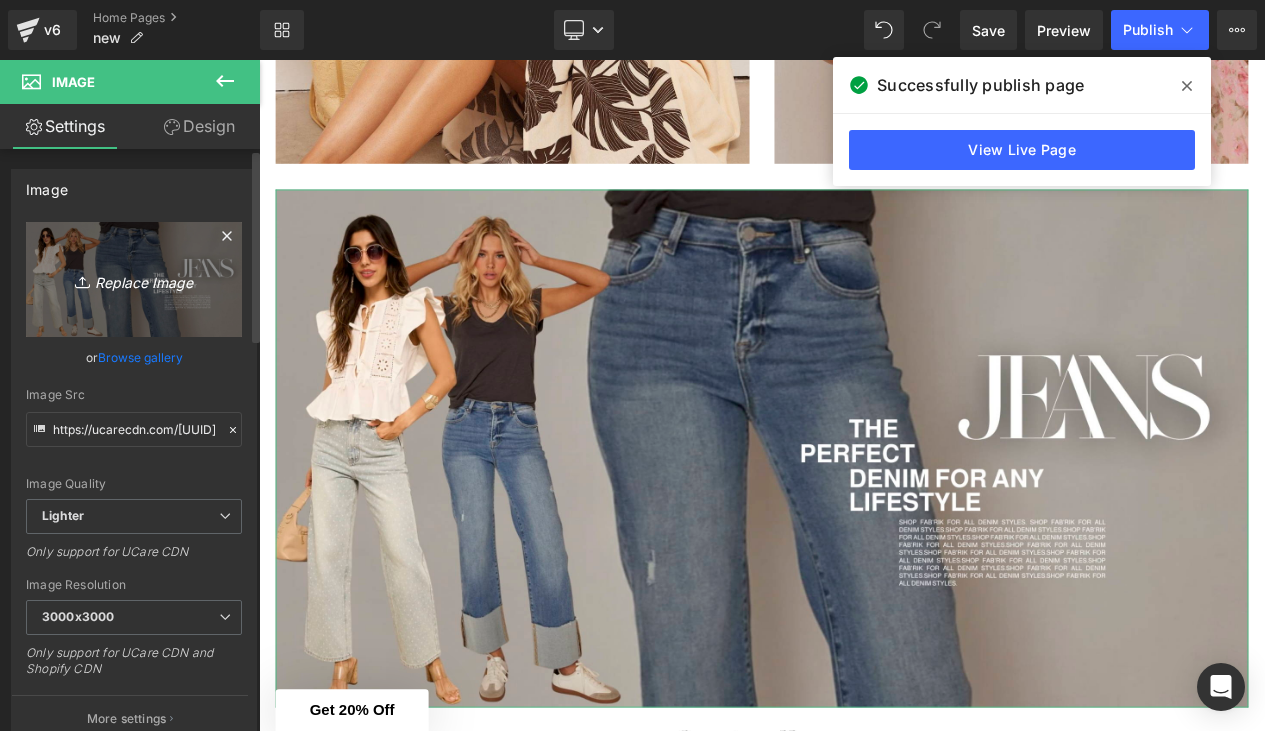 click on "Replace Image" at bounding box center [134, 279] 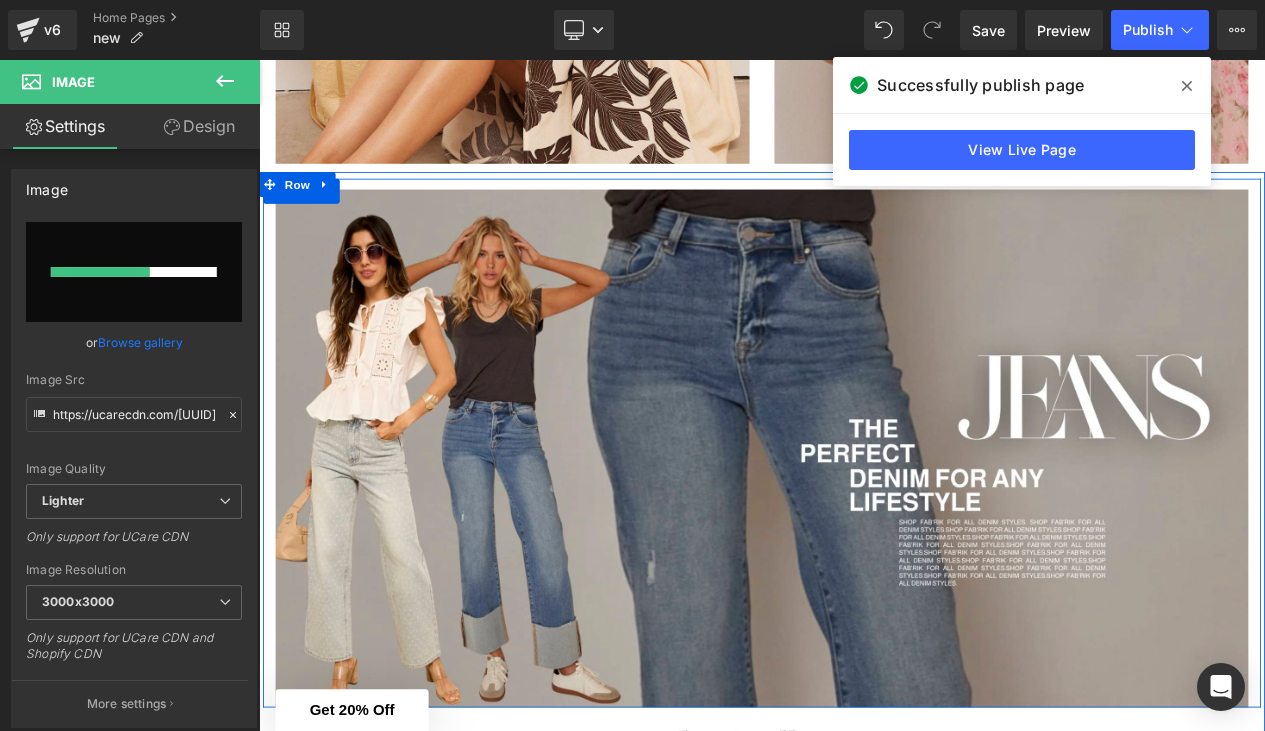 type 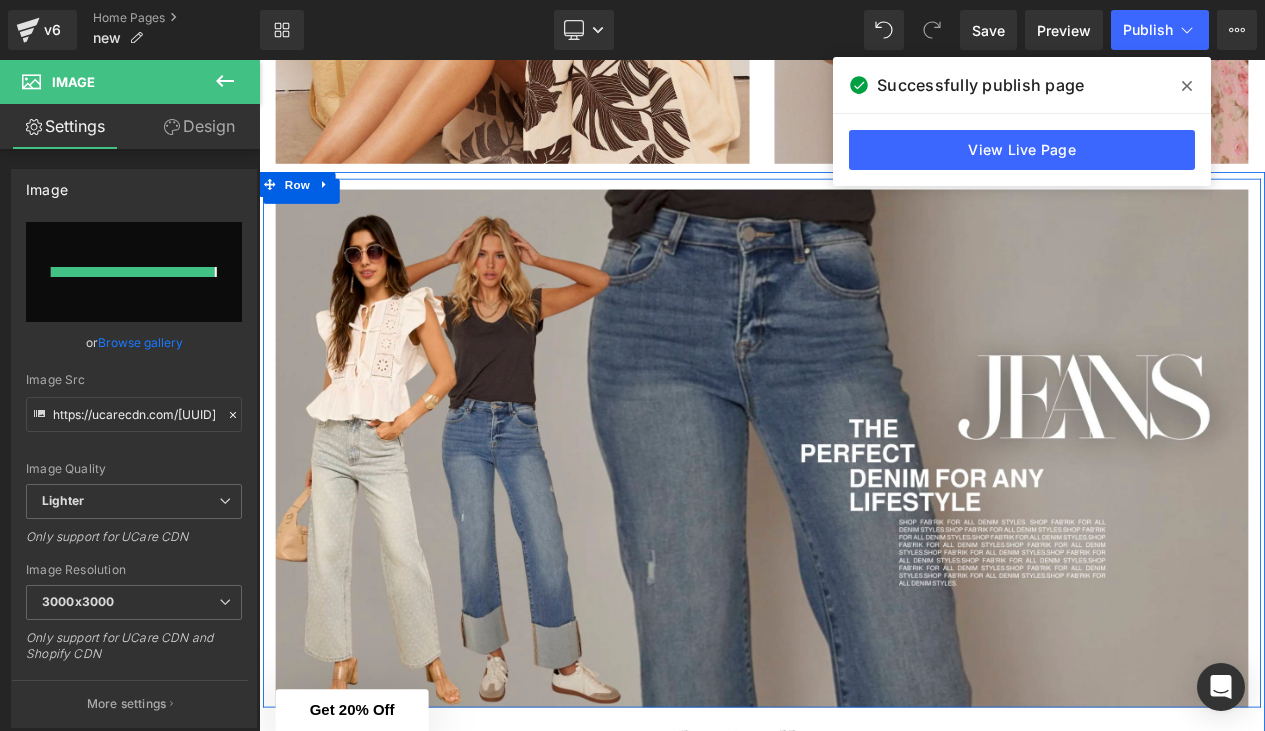 type on "https://ucarecdn.com/[UUID]/[UUID]/-/format/auto/-/preview/3000x3000/-/quality/lighter/fab_rik%20banners-3.jpg" 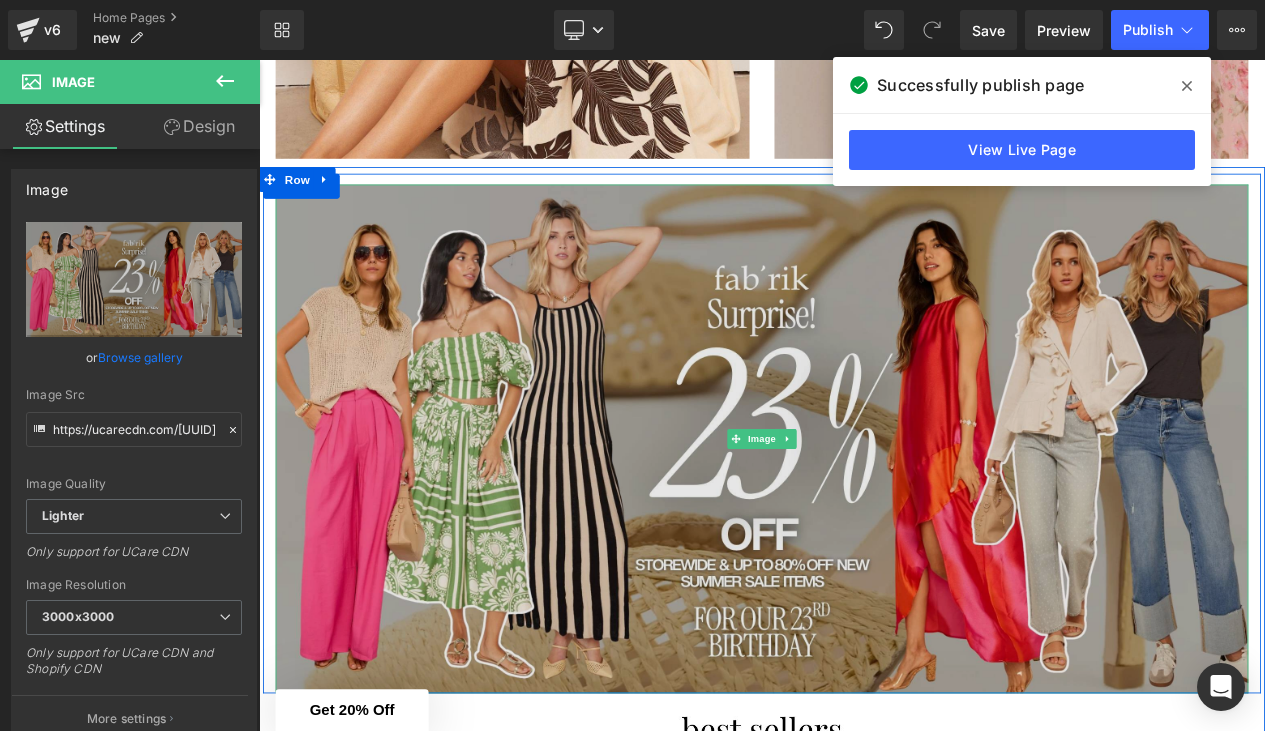 scroll, scrollTop: 1859, scrollLeft: 0, axis: vertical 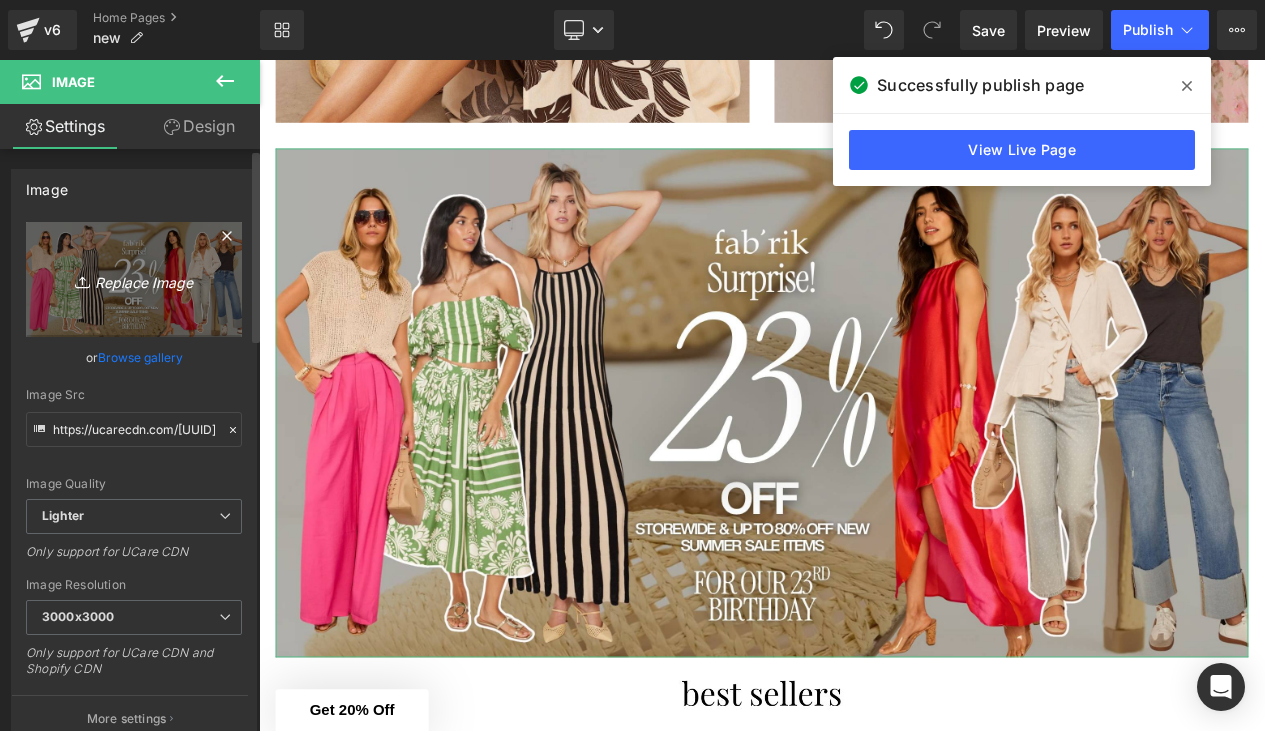 click on "Replace Image" at bounding box center (134, 279) 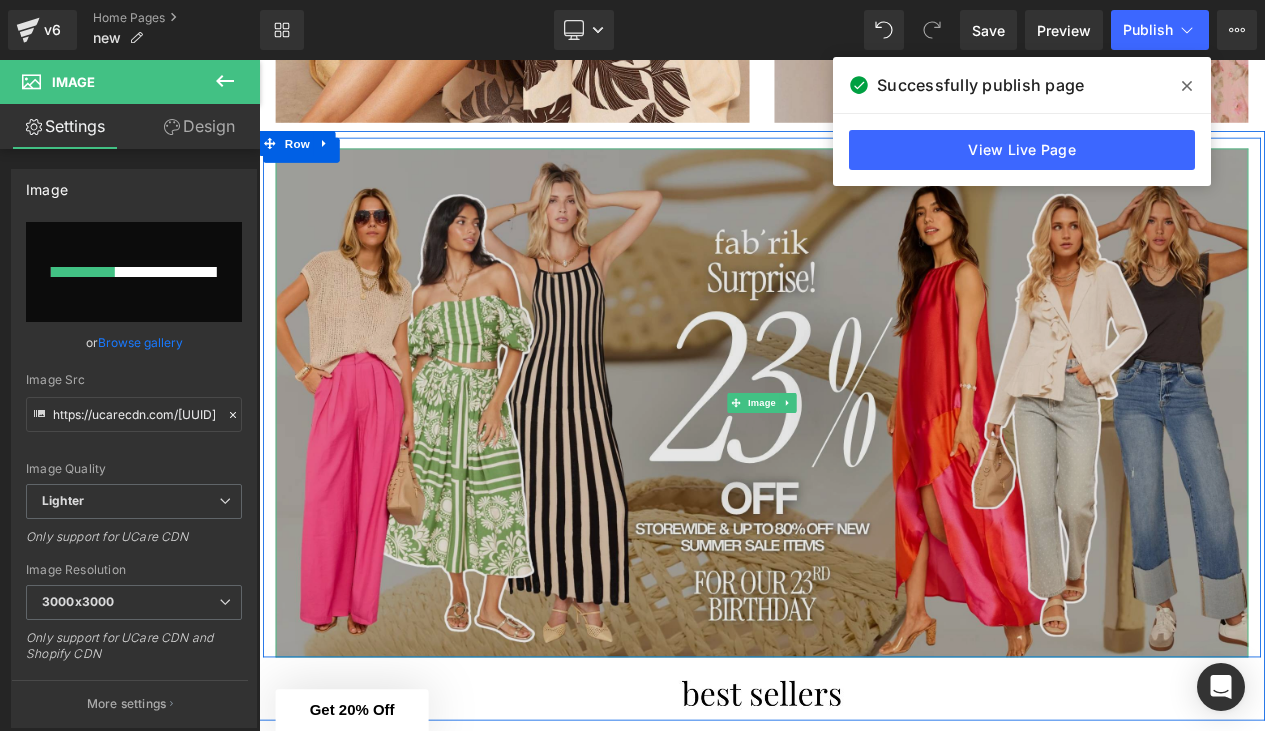 type 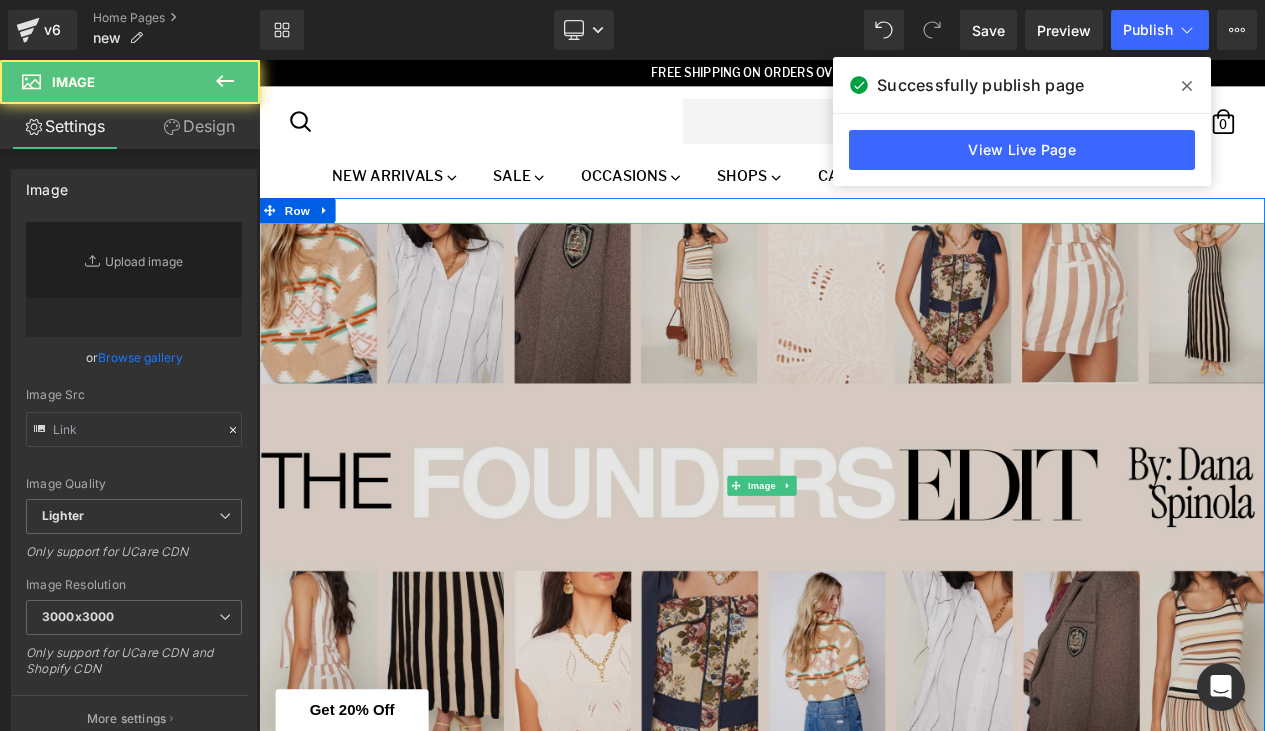 type on "https://ucarecdn.com/[UUID]/[UUID]/-/format/auto/-/preview/3000x3000/-/quality/lighter/Founders%20Edit%20Banner.jpg" 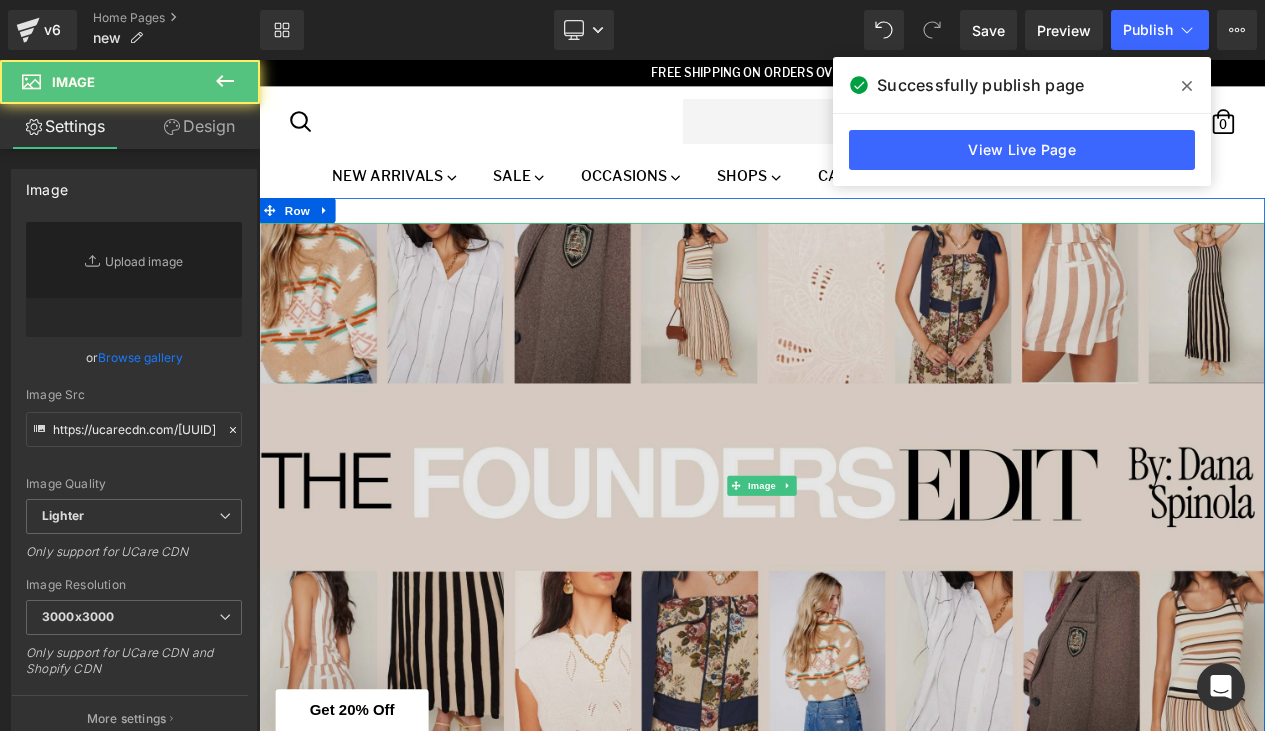 click at bounding box center (864, 572) 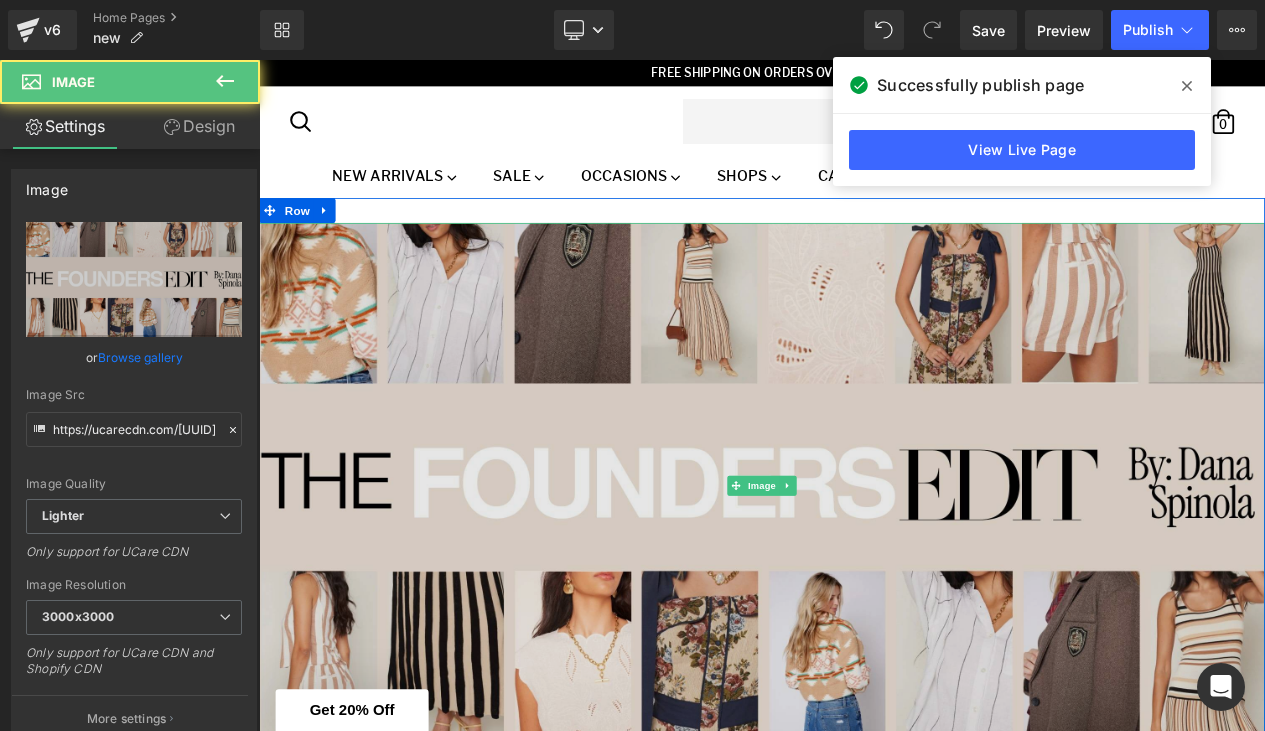 scroll, scrollTop: 0, scrollLeft: 0, axis: both 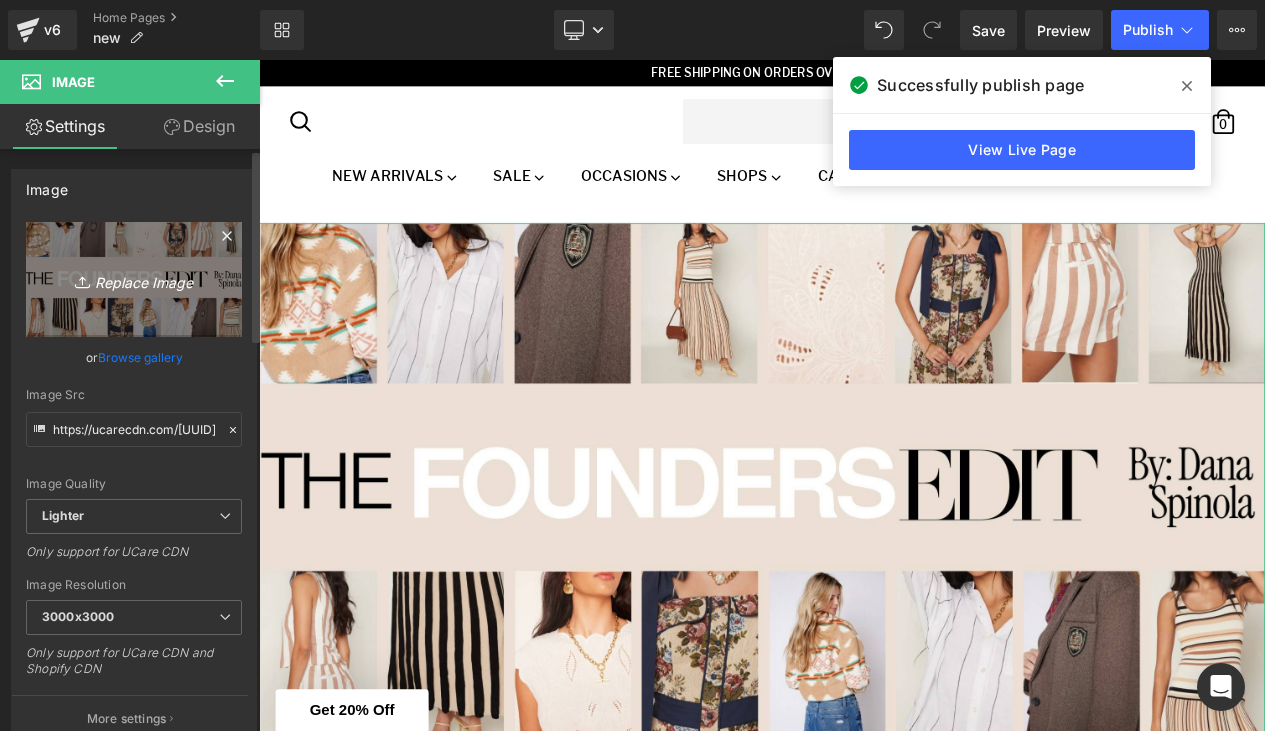click on "Replace Image" at bounding box center (134, 279) 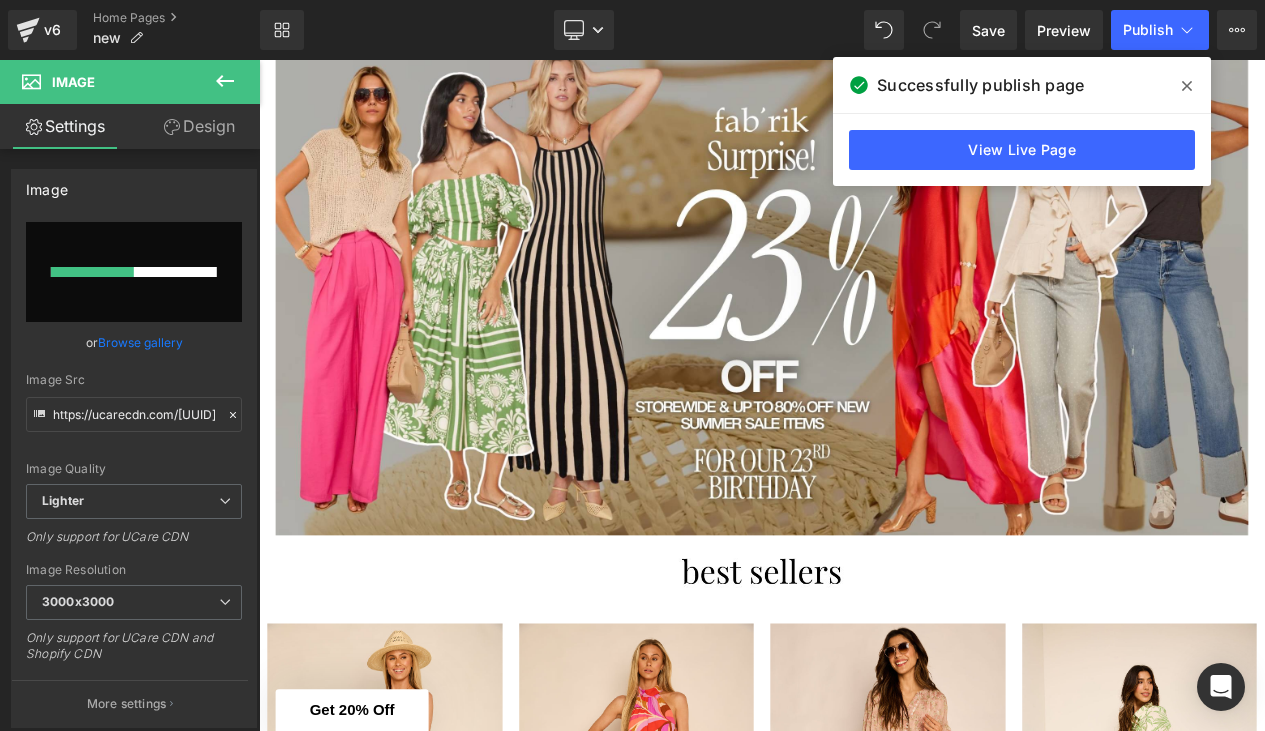 scroll, scrollTop: 2002, scrollLeft: 0, axis: vertical 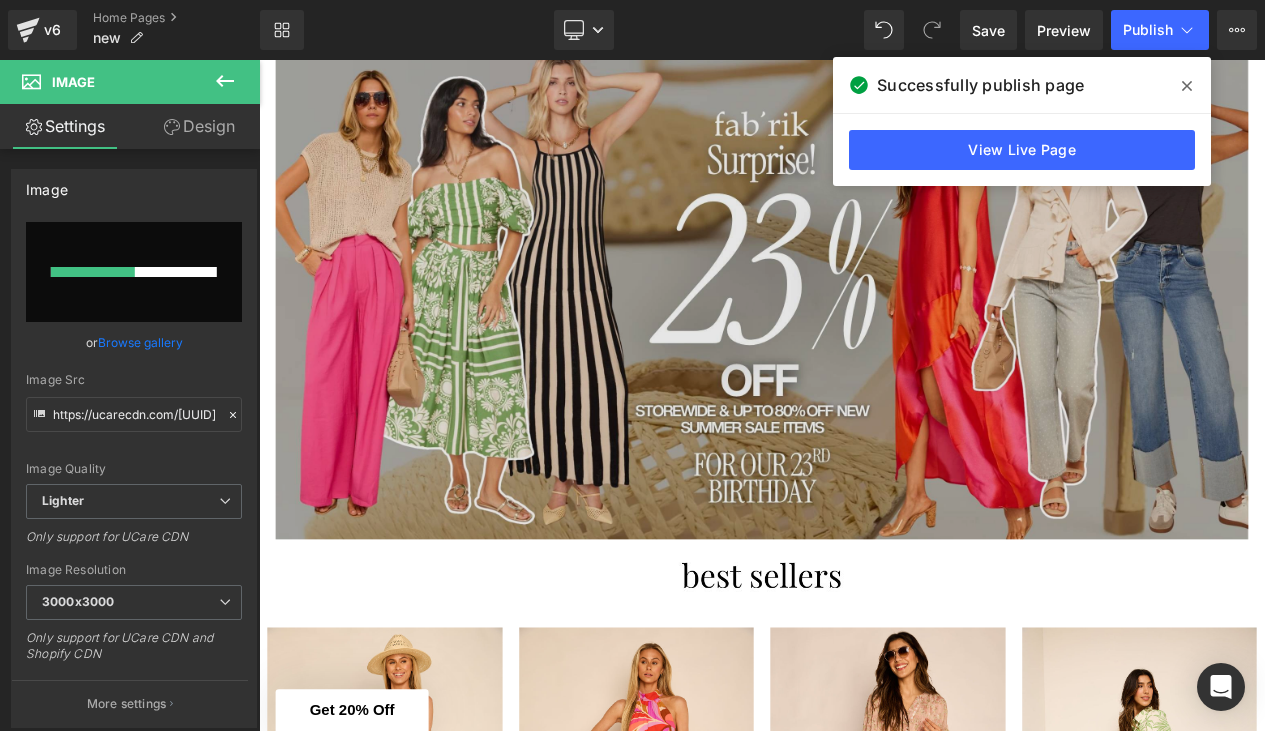 type 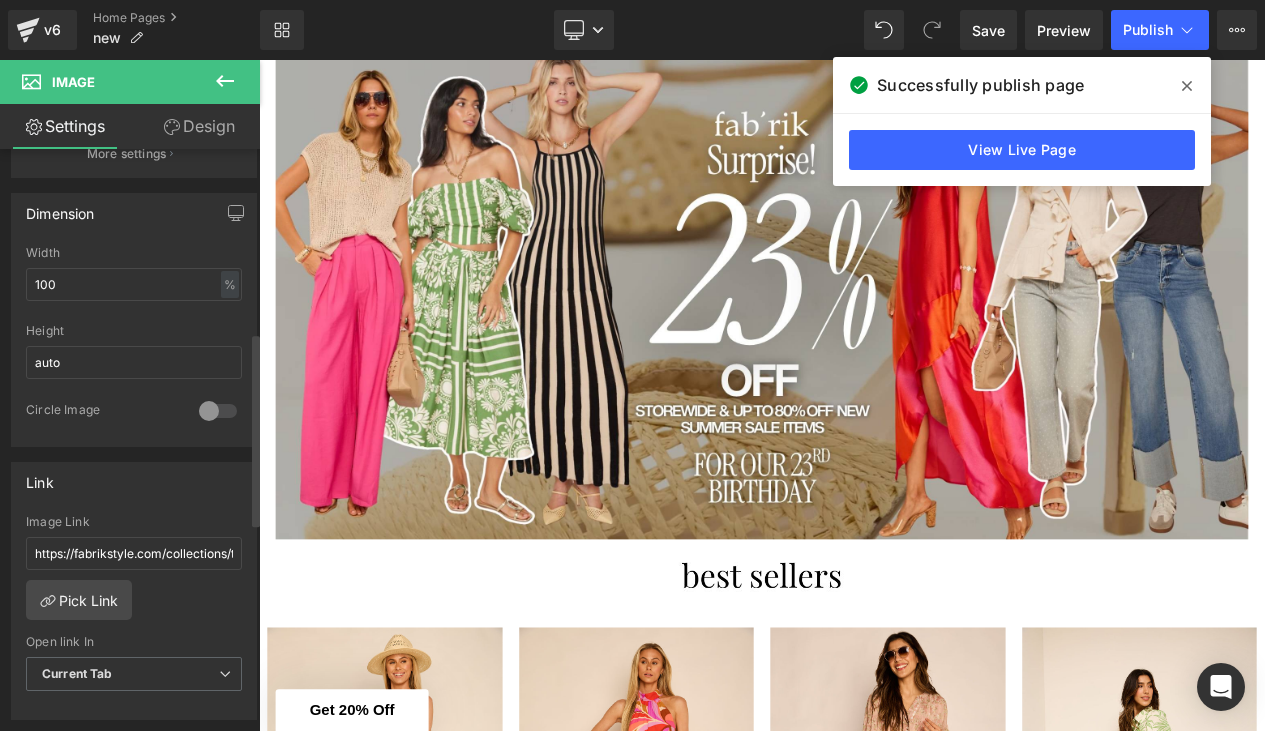 scroll, scrollTop: 551, scrollLeft: 0, axis: vertical 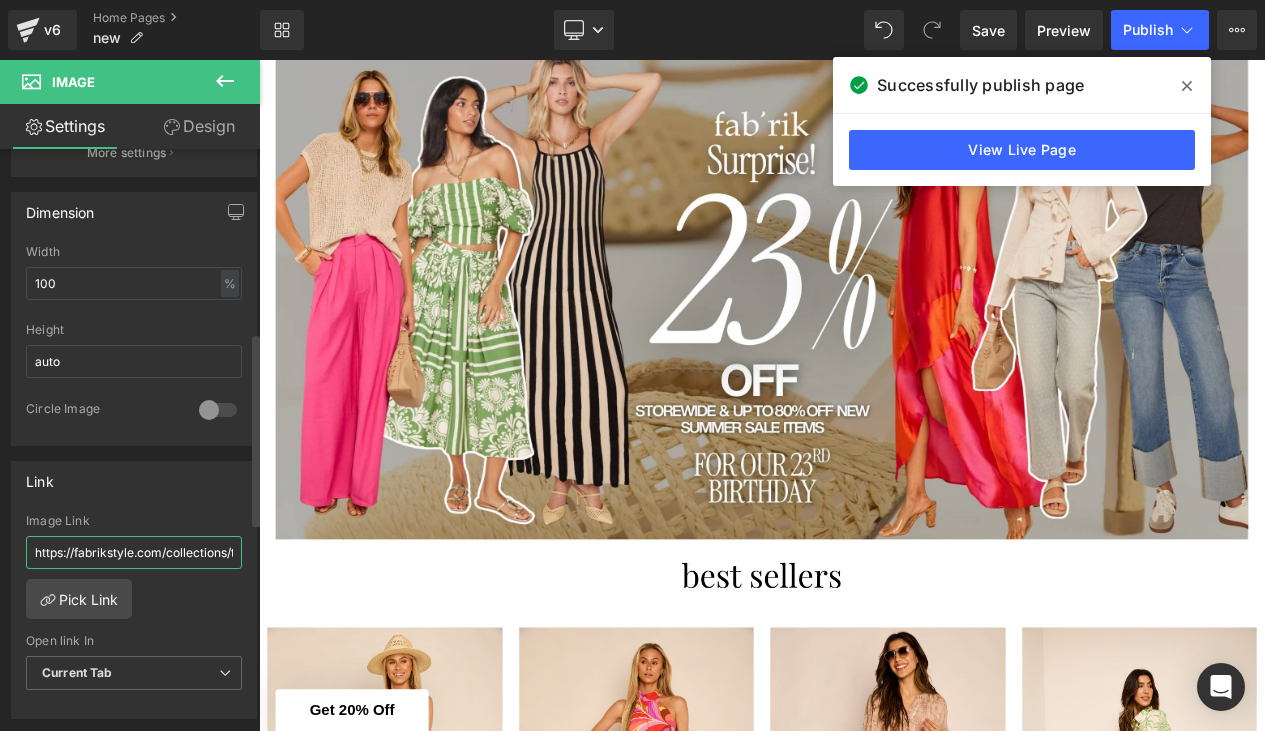 click on "https://fabrikstyle.com/collections/the-founders-edit?filter.v.availability=1" at bounding box center [134, 552] 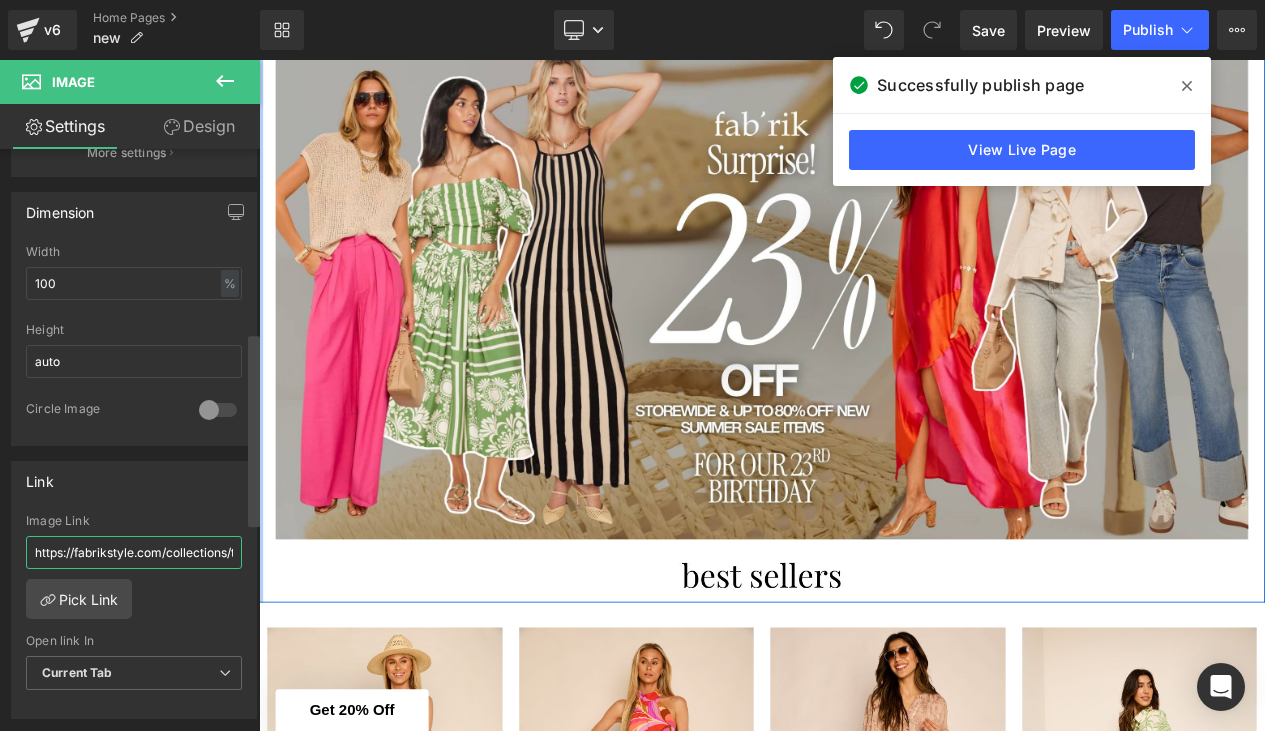 drag, startPoint x: 177, startPoint y: 554, endPoint x: 259, endPoint y: 560, distance: 82.219215 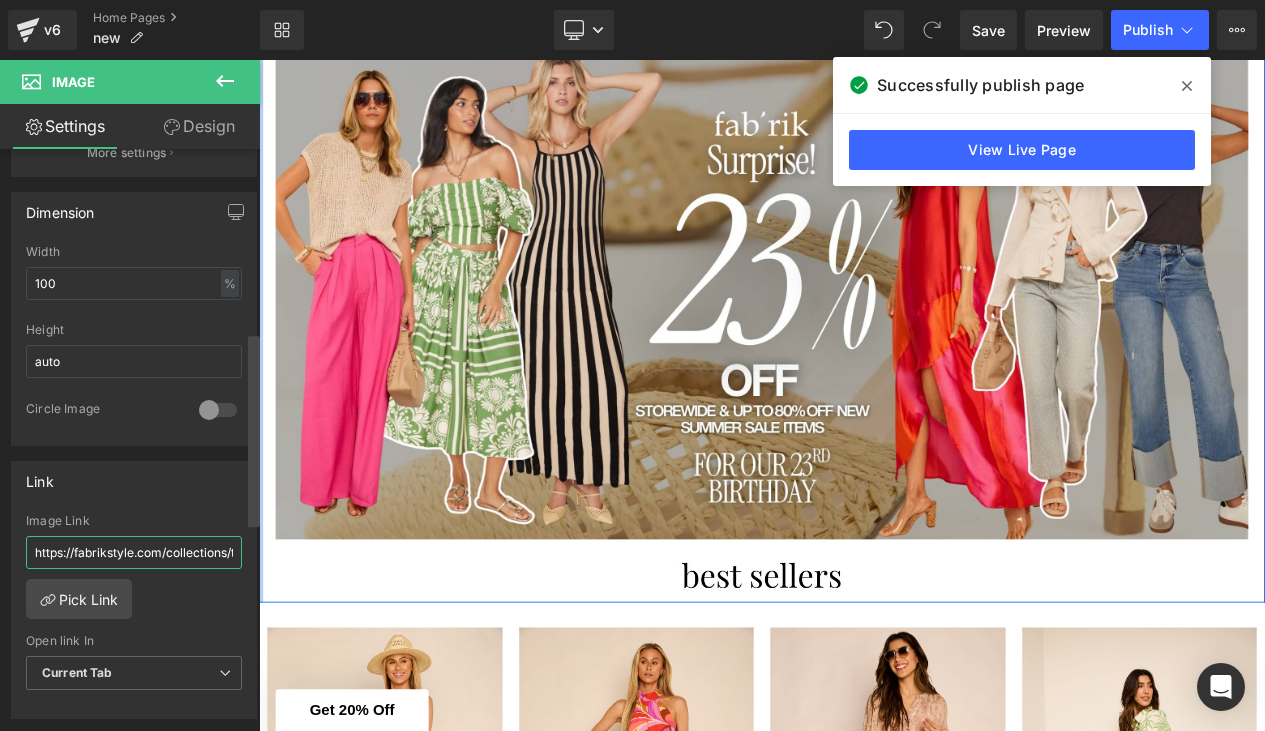 click on "Image [URL] Image [URL]  Replace Image  Upload image or  Browse gallery Image Src [URL] Image Quality Lighter Lightest
Lighter
Lighter Lightest Only support for UCare CDN 100x100 240x240 480x480 576x576 640x640 768x768 800x800 960x960 1024x1024 1280x1280 1440x1440 1600x1600 1920x1920 2560x2560 3000x3000 Image Resolution
3000x3000
100x100 240x240 480x480 576x576 640x640 768x768 800x800 960x960 1024x1024 1280x1280 1440x1440 1600x1600 1920x1920 2560x2560 3000x3000 Only support for UCare CDN and Shopify CDN More settings Image Title Show title when hover to image Back Dimension 100% Width 100 % % px auto" at bounding box center [130, 444] 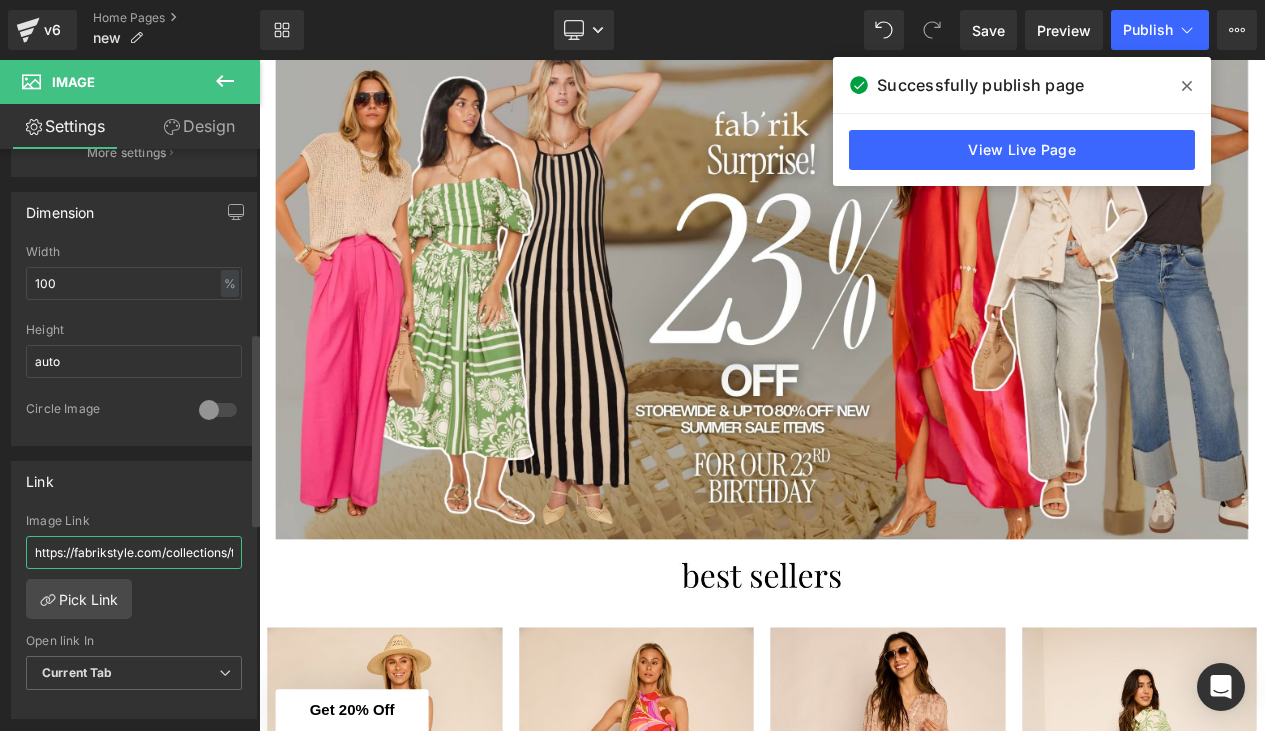 paste on "https://fabrikstyle.com/collections/new-arrivals" 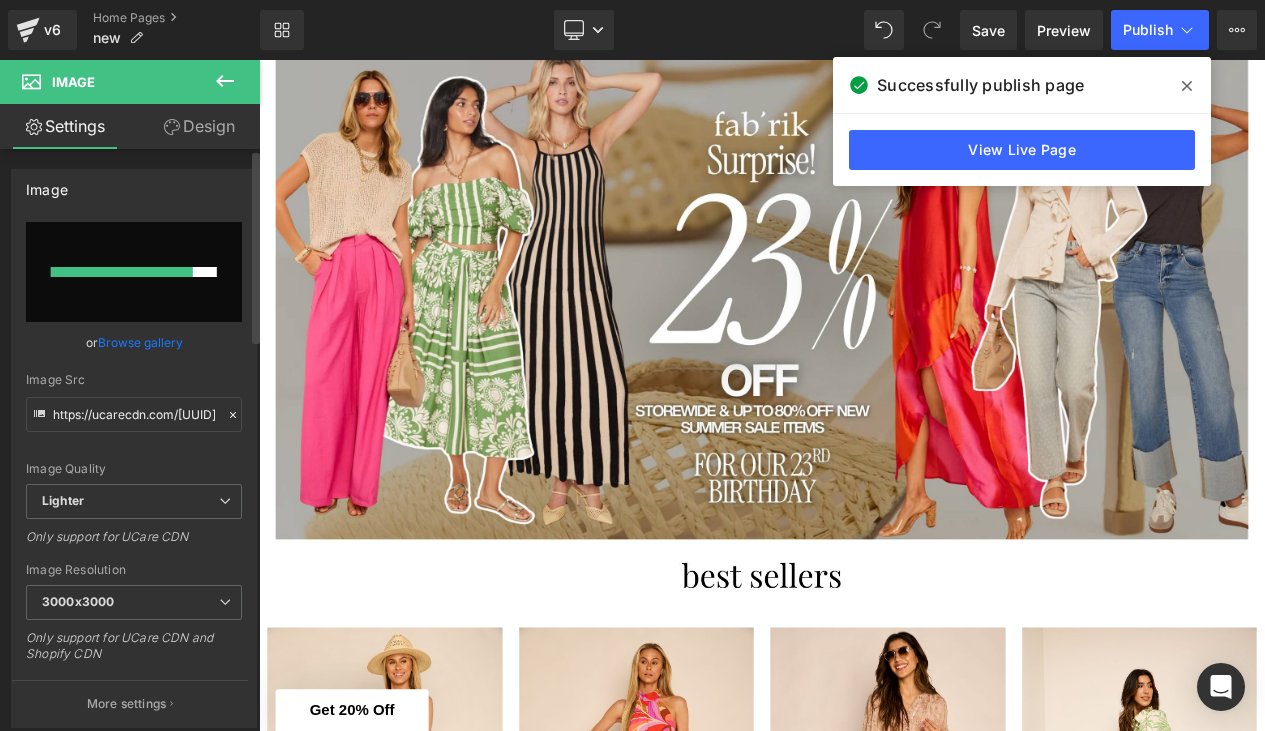scroll, scrollTop: 0, scrollLeft: 0, axis: both 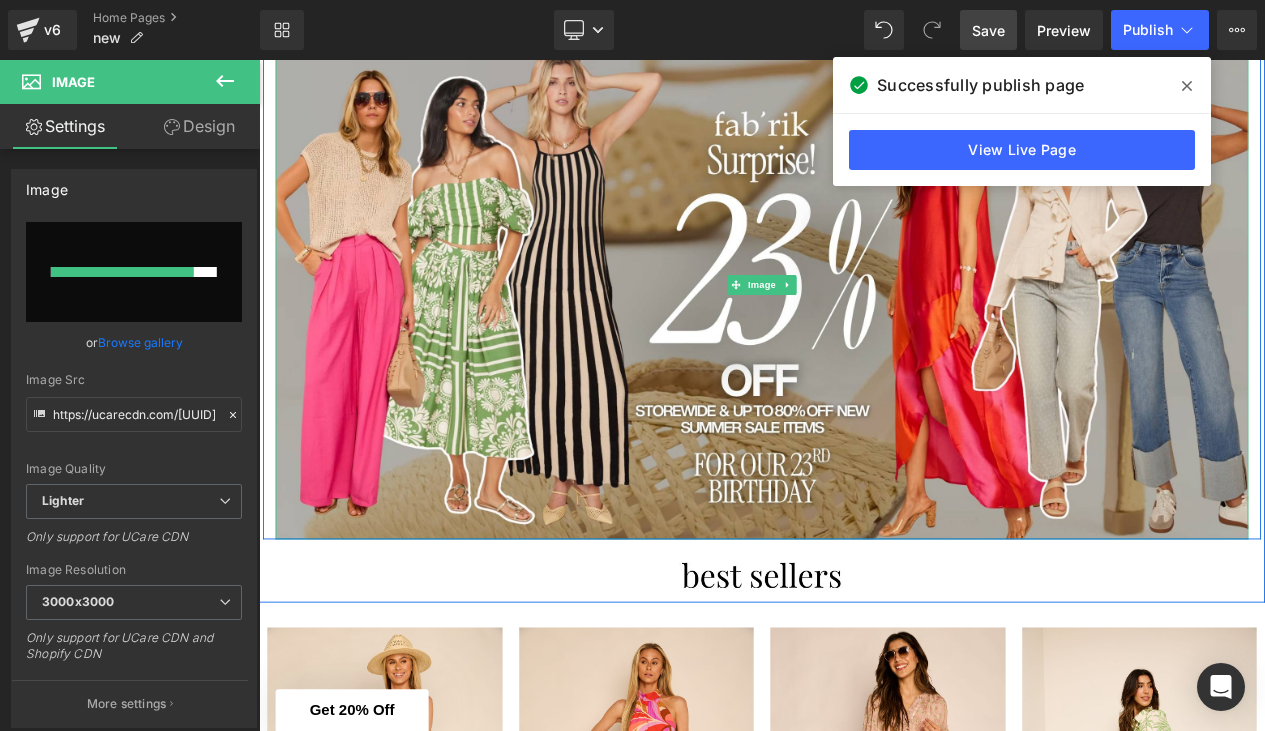 type on "https://fabrikstyle.com/chttps://fabrikstyle.com/collections/new-arrivals?filter.v.availability=1" 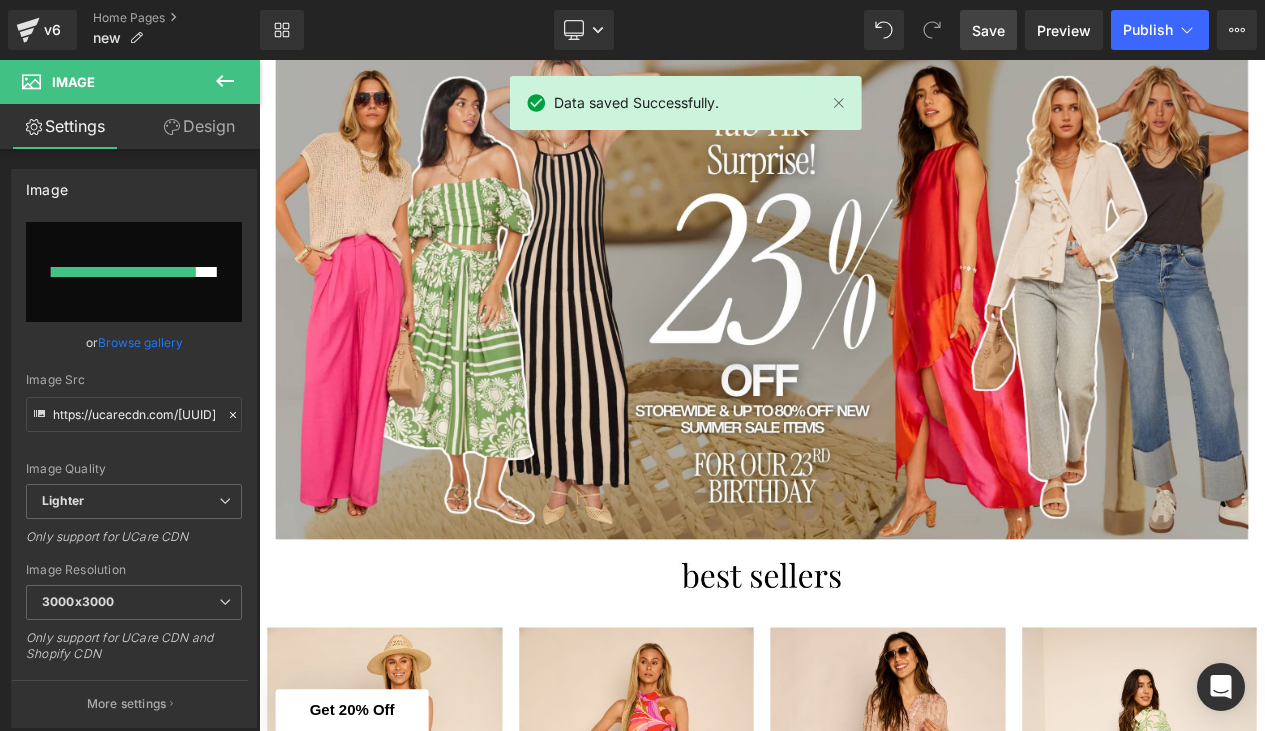 click 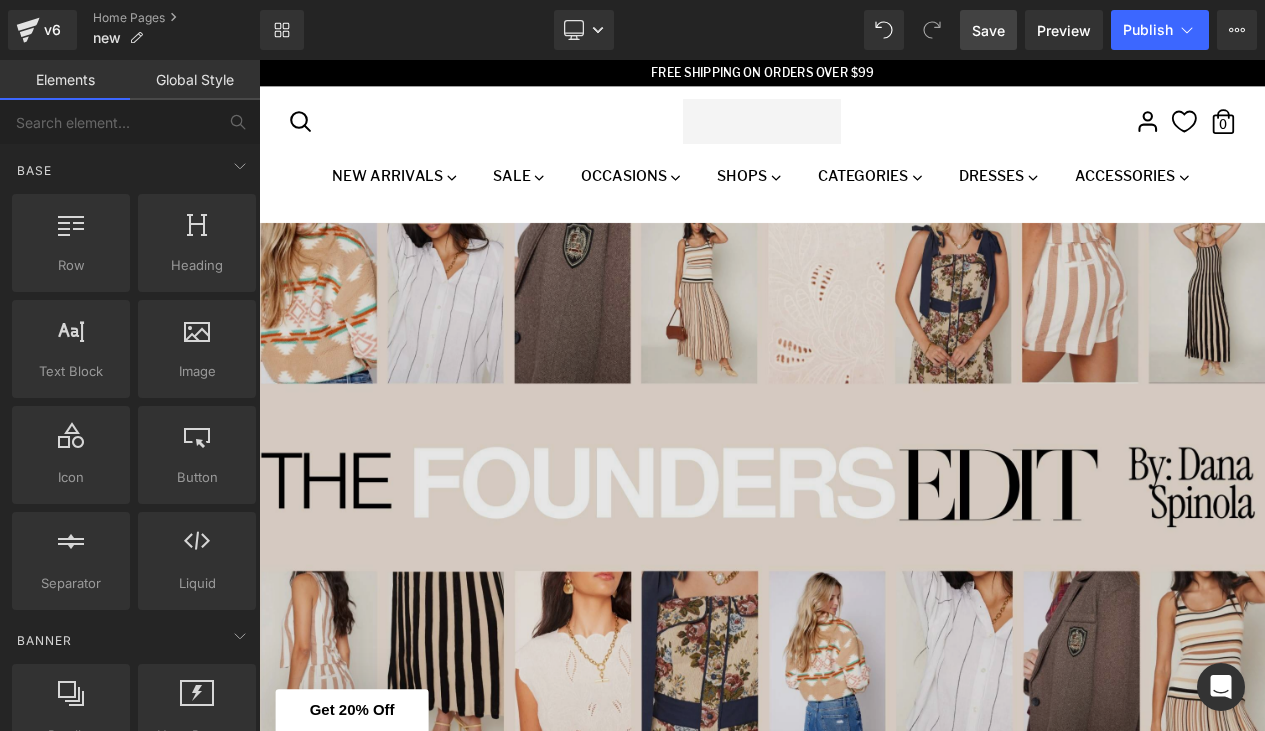 scroll, scrollTop: -1, scrollLeft: 0, axis: vertical 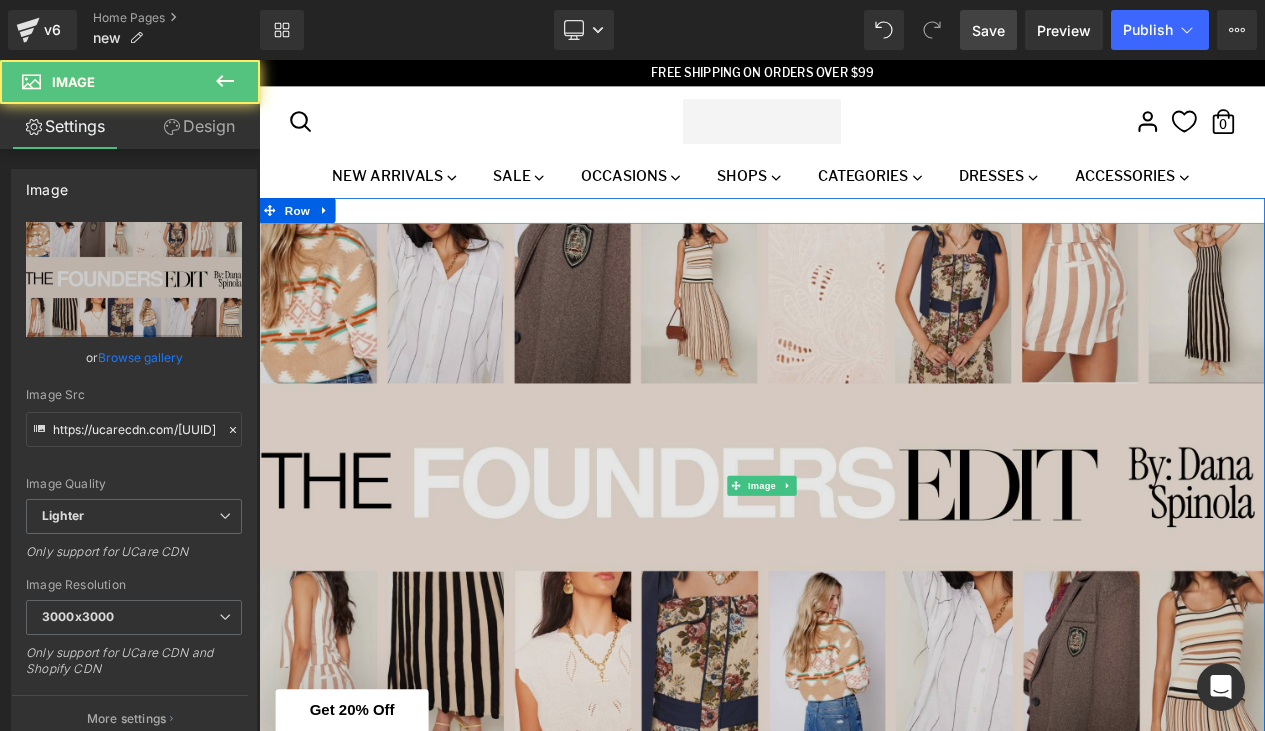 click at bounding box center [864, 572] 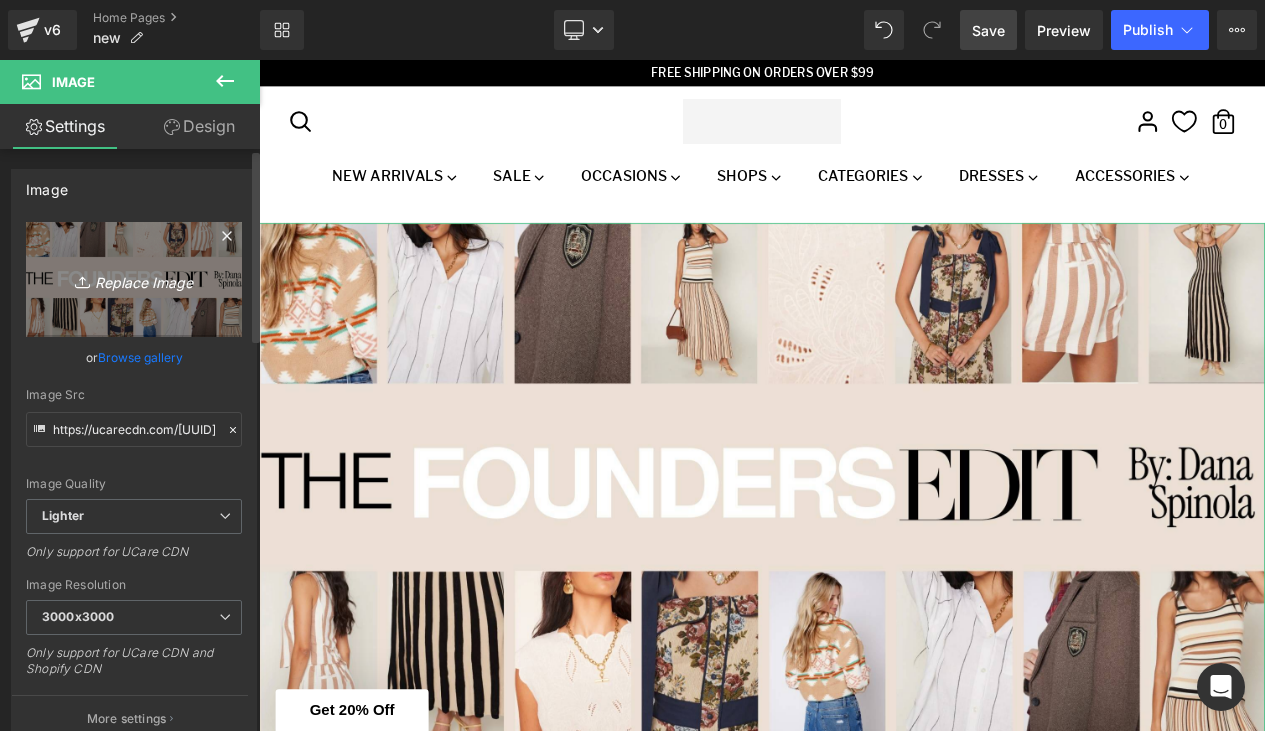 click on "Replace Image" at bounding box center [134, 279] 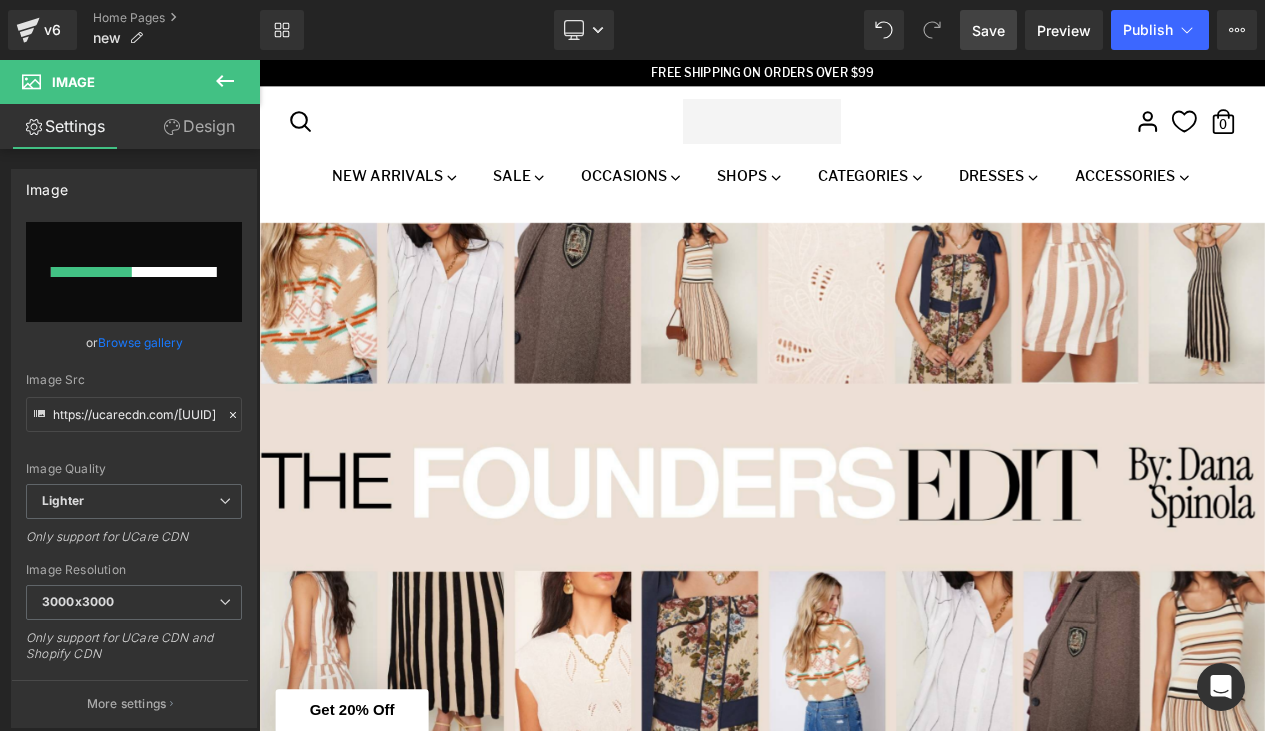 type 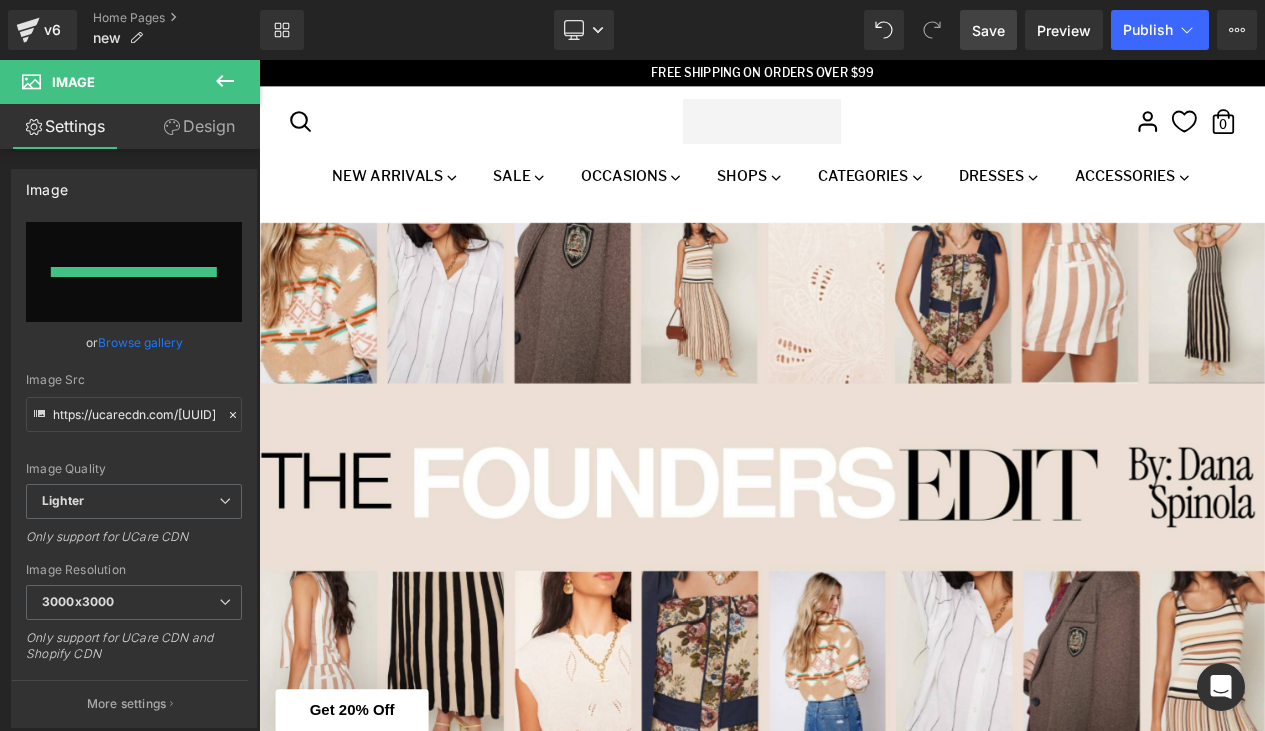 type on "https://ucarecdn.com/[UUID]/[UUID]/-/format/auto/-/preview/3000x3000/-/quality/lighter/fab_rik%20banners-3.jpeg" 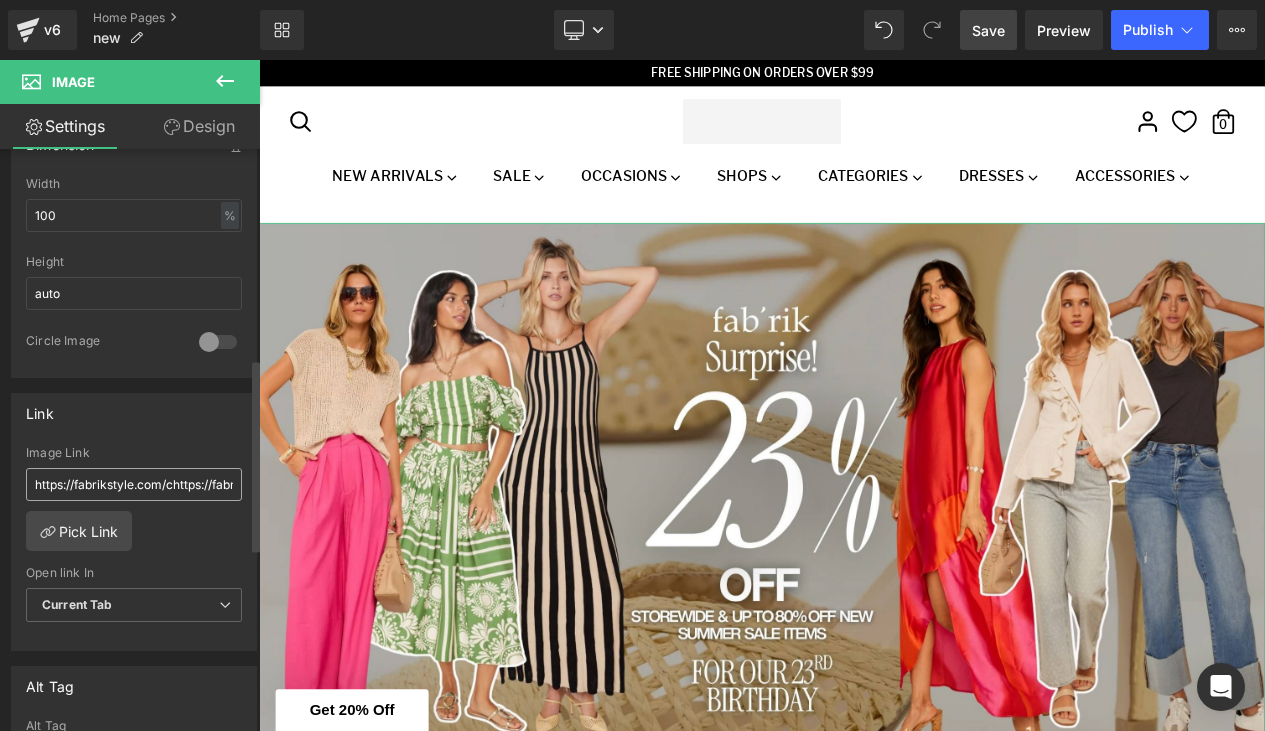 scroll, scrollTop: 635, scrollLeft: 0, axis: vertical 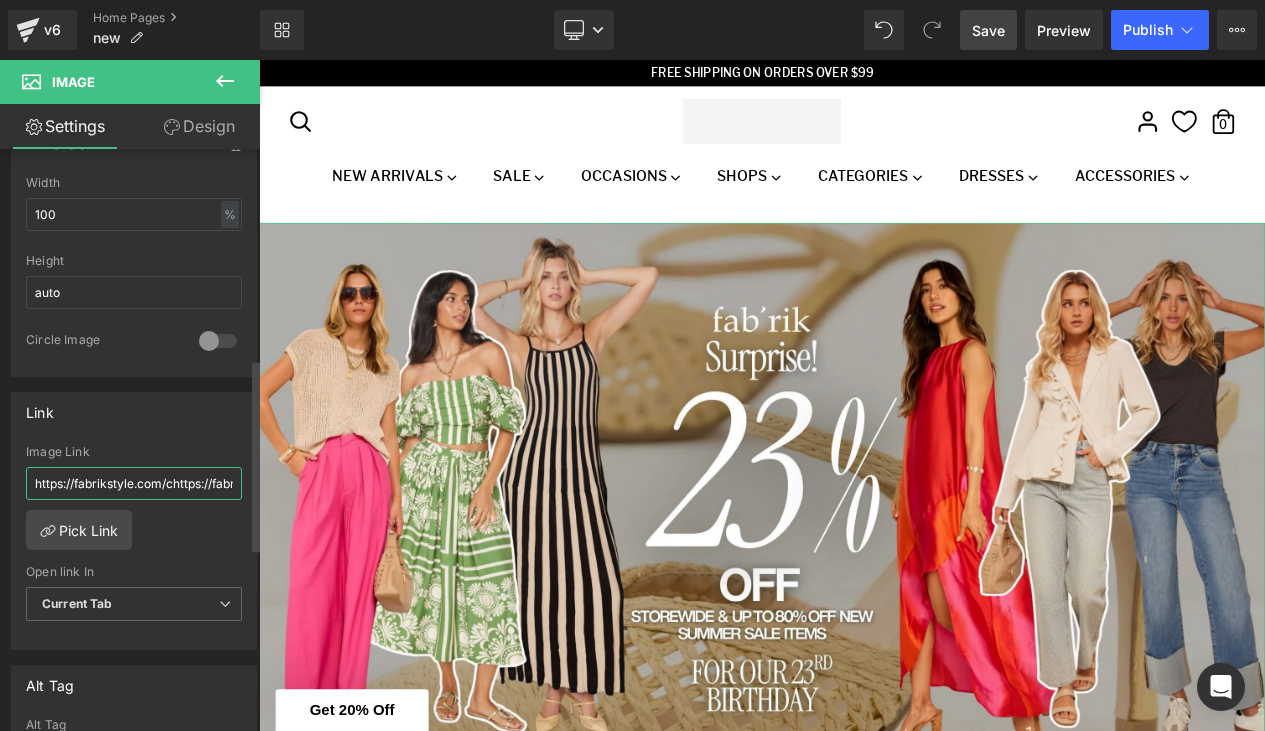 click on "https://fabrikstyle.com/chttps://fabrikstyle.com/collections/new-arrivals?filter.v.availability=1" at bounding box center [134, 483] 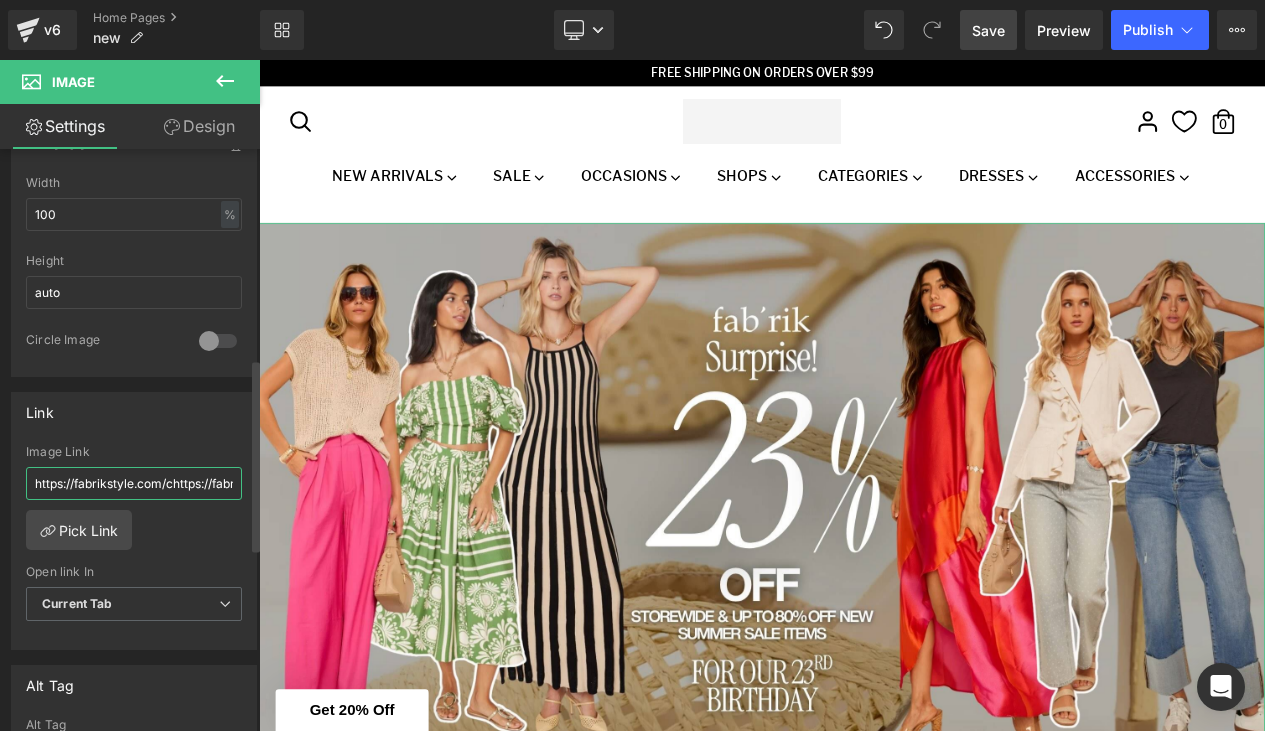 click on "https://fabrikstyle.com/chttps://fabrikstyle.com/collections/new-arrivals?filter.v.availability=1" at bounding box center (134, 483) 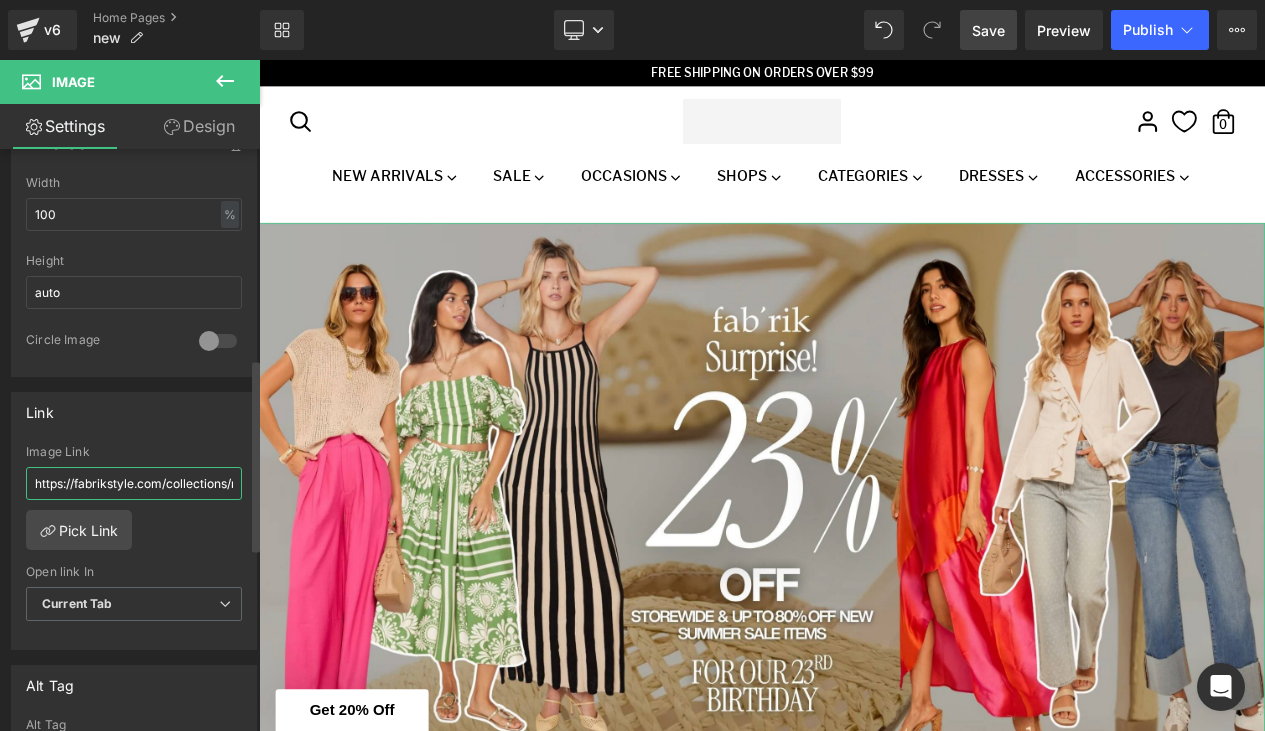type on "https://fabrikstyle.com/collections/new-arrivals?filter.v.availability=1" 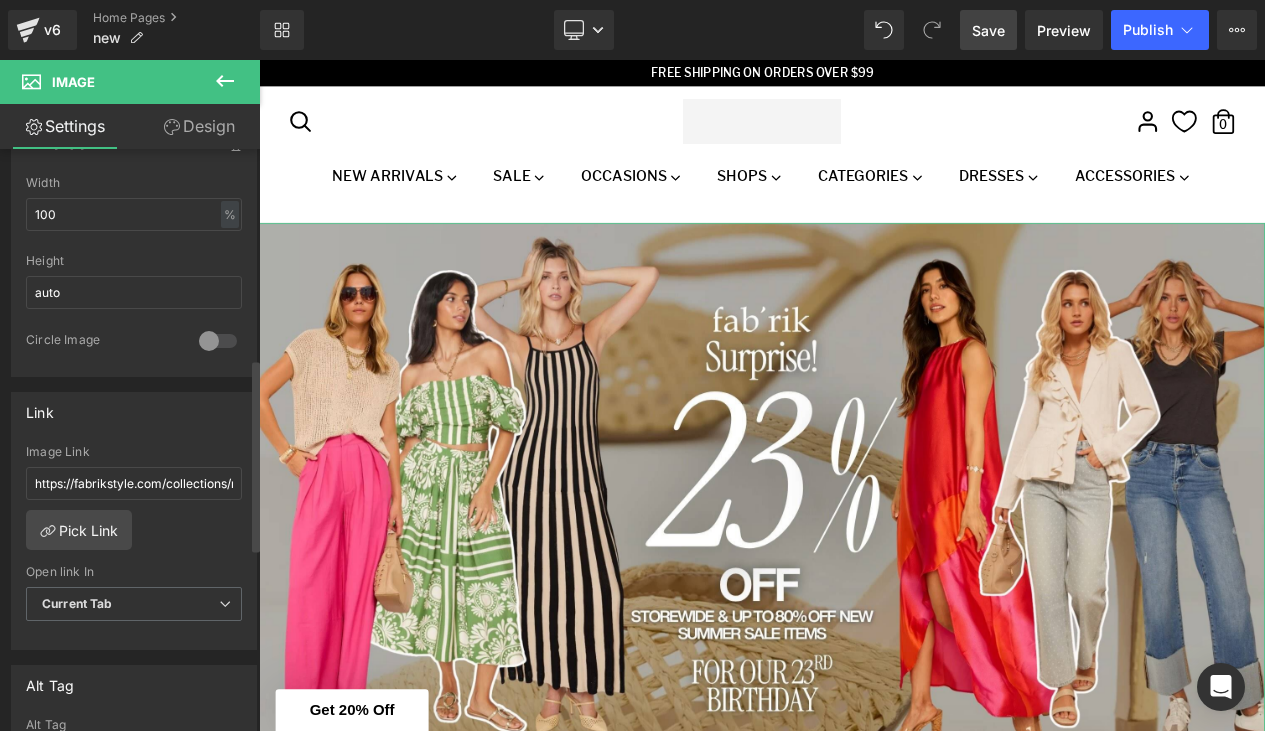 click on "Link https://fabrikstyle.com/collections/new-arrivals?filter.v.availability=1 Image Link https://fabrikstyle.com/collections/new-arrivals?filter.v.availability=1  Pick Link Current Tab New Tab Open link In
Current Tab
Current Tab New Tab" at bounding box center (134, 521) 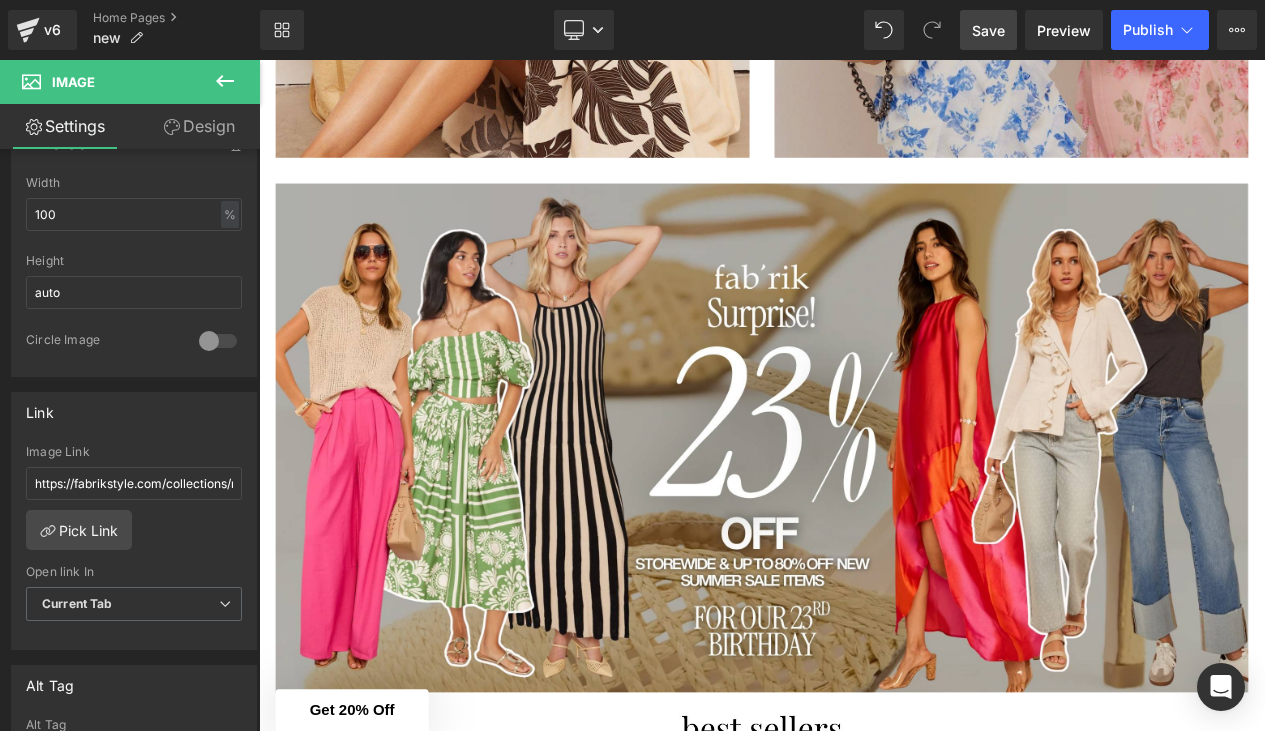 scroll, scrollTop: 2189, scrollLeft: 0, axis: vertical 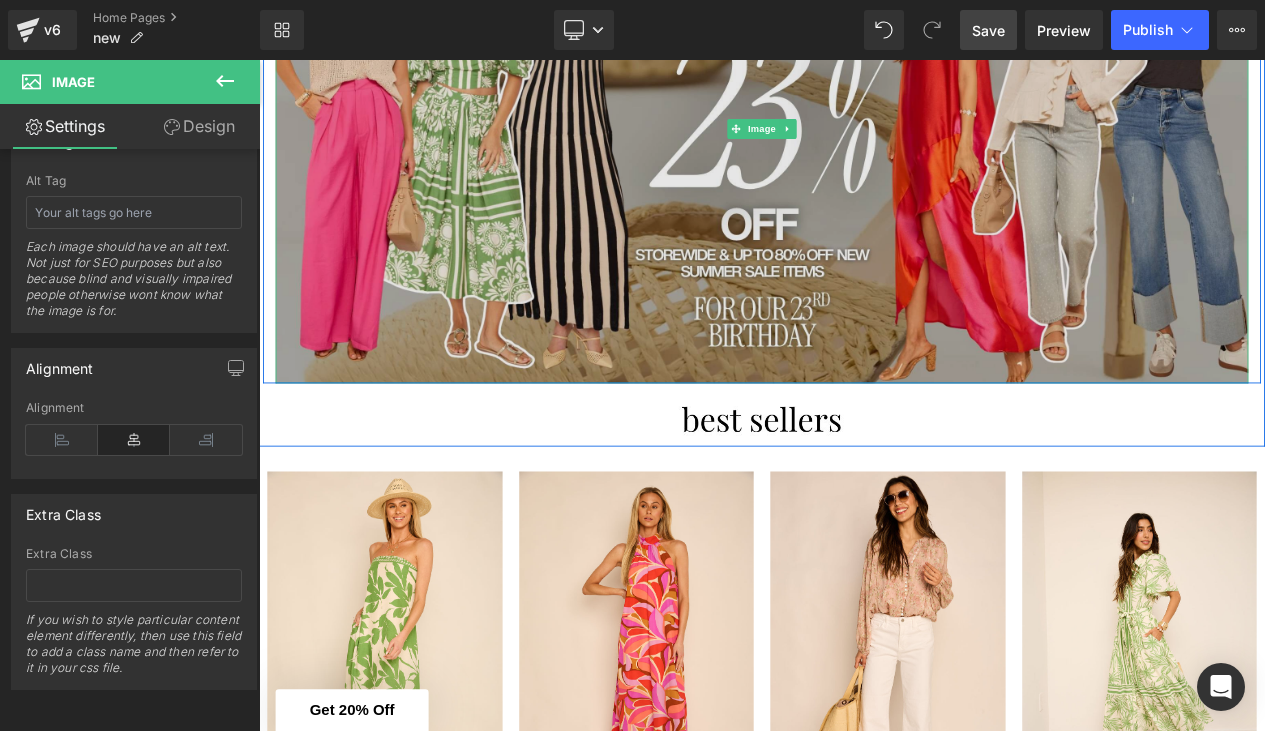 click at bounding box center (864, 143) 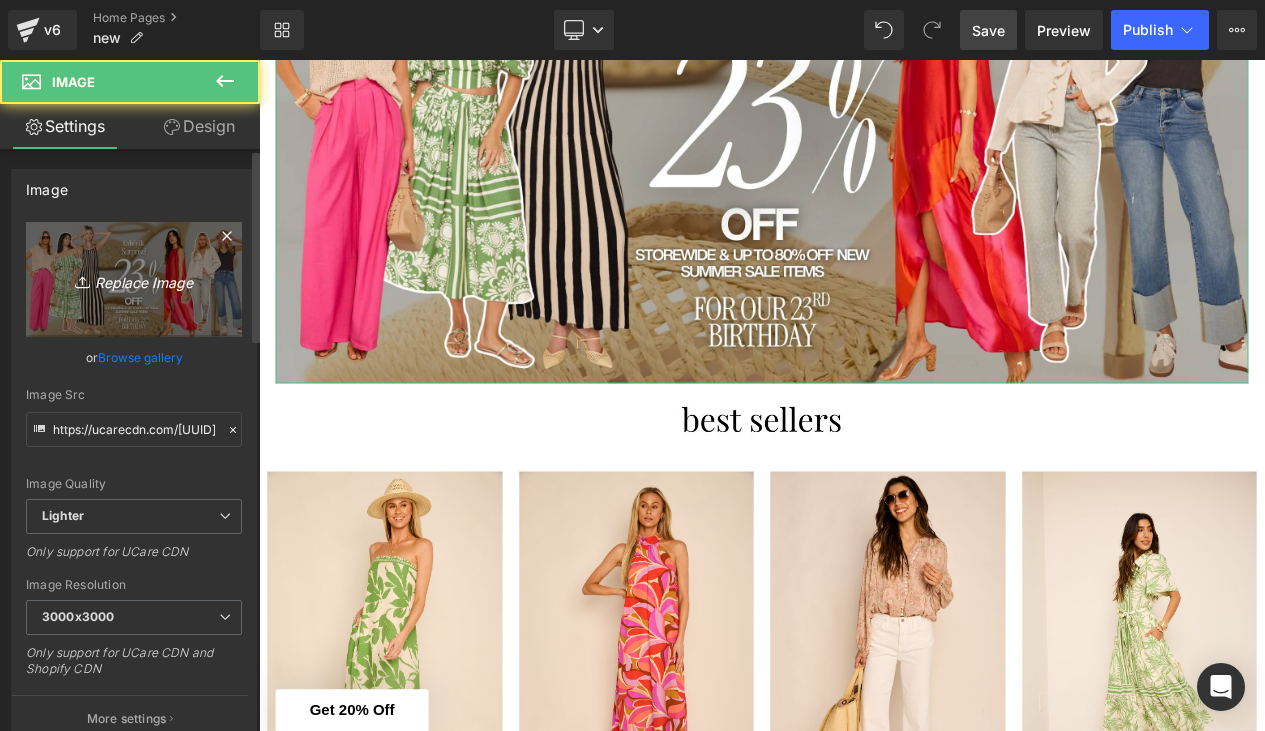 click on "Replace Image" at bounding box center (134, 279) 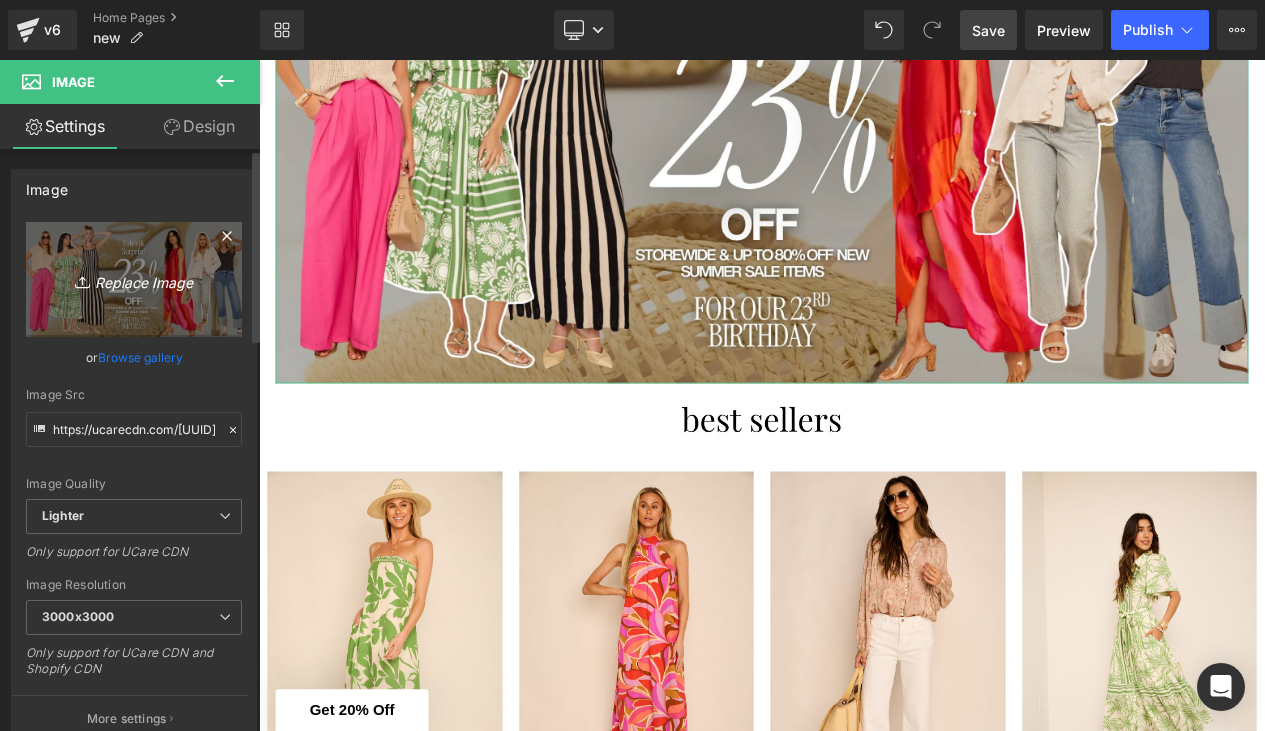 type on "C:\fakepath\[FILENAME].jpg" 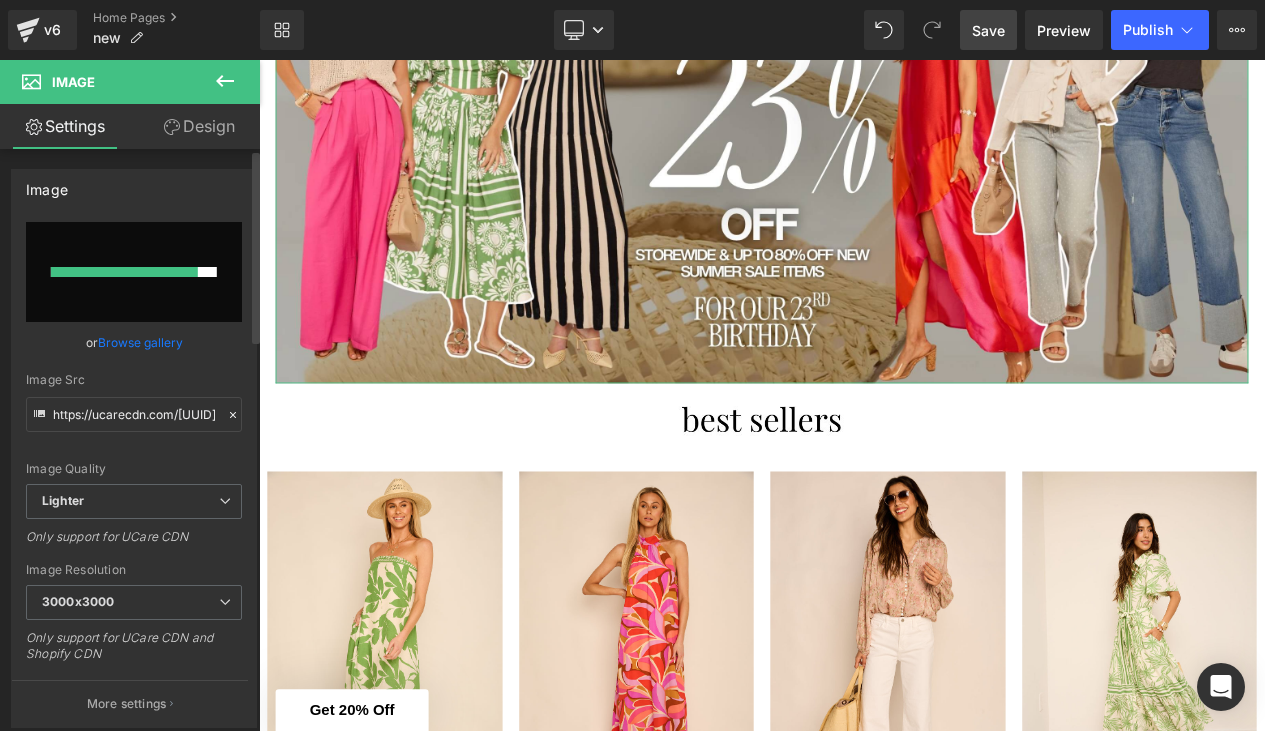 click at bounding box center [124, 272] 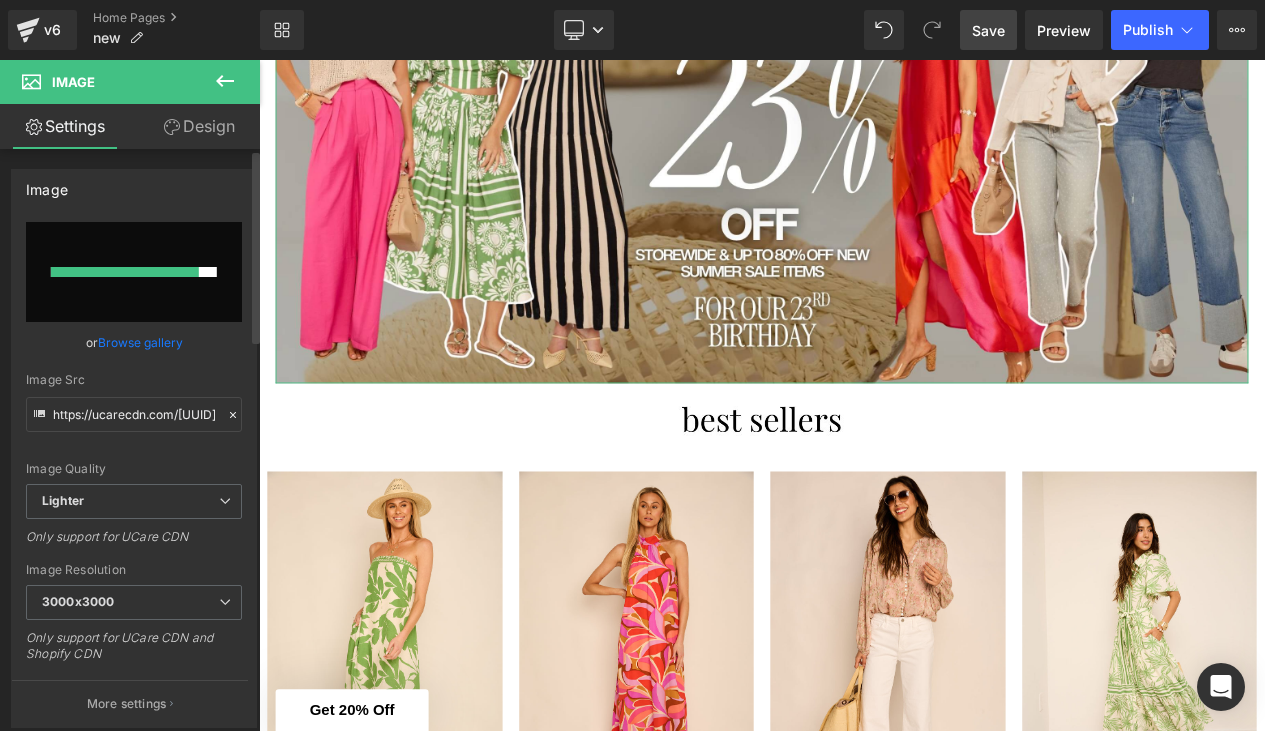 click at bounding box center [134, 272] 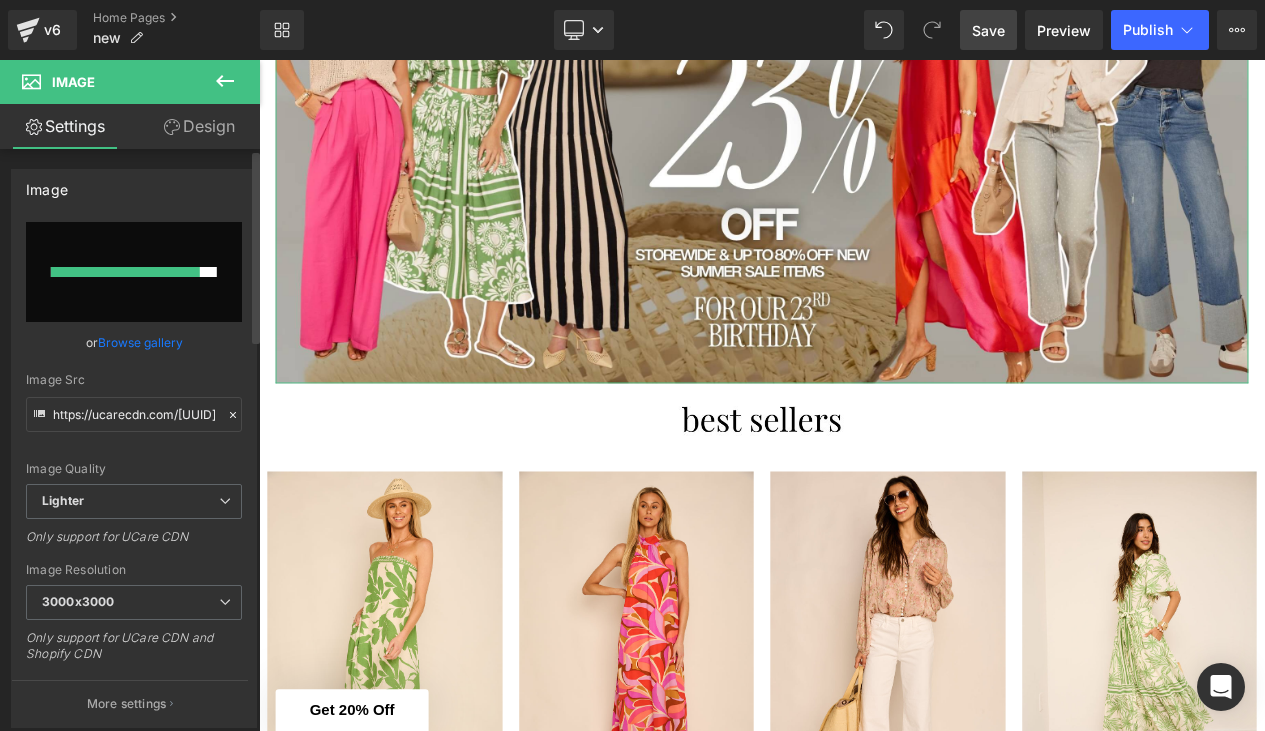 type on "C:\fakepath\[FILENAME].jpeg" 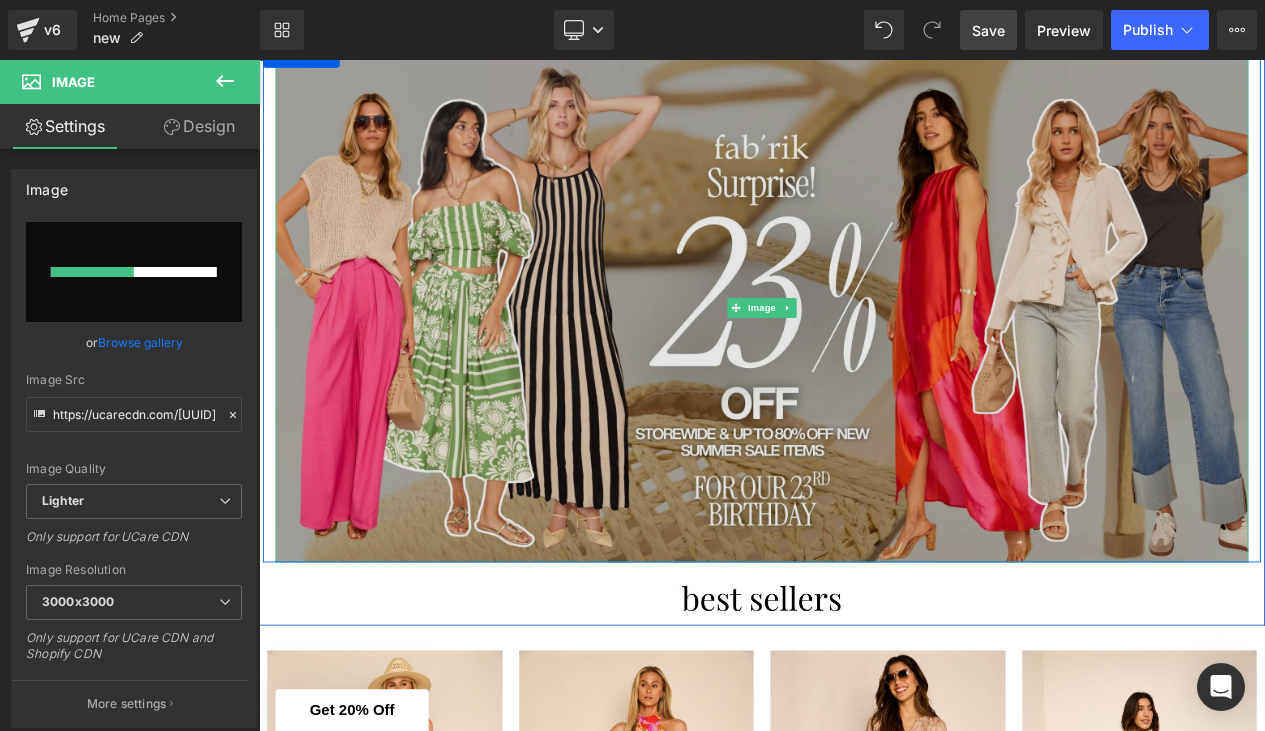 scroll, scrollTop: 1960, scrollLeft: 0, axis: vertical 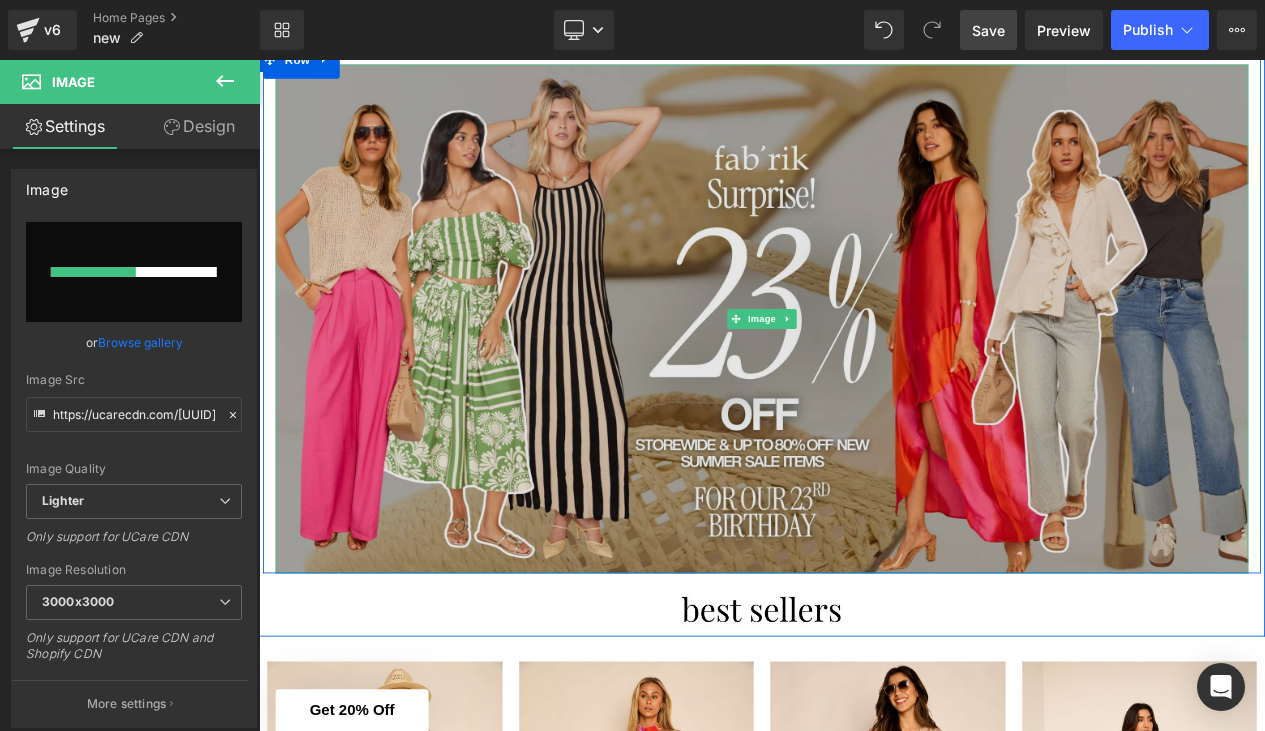 type 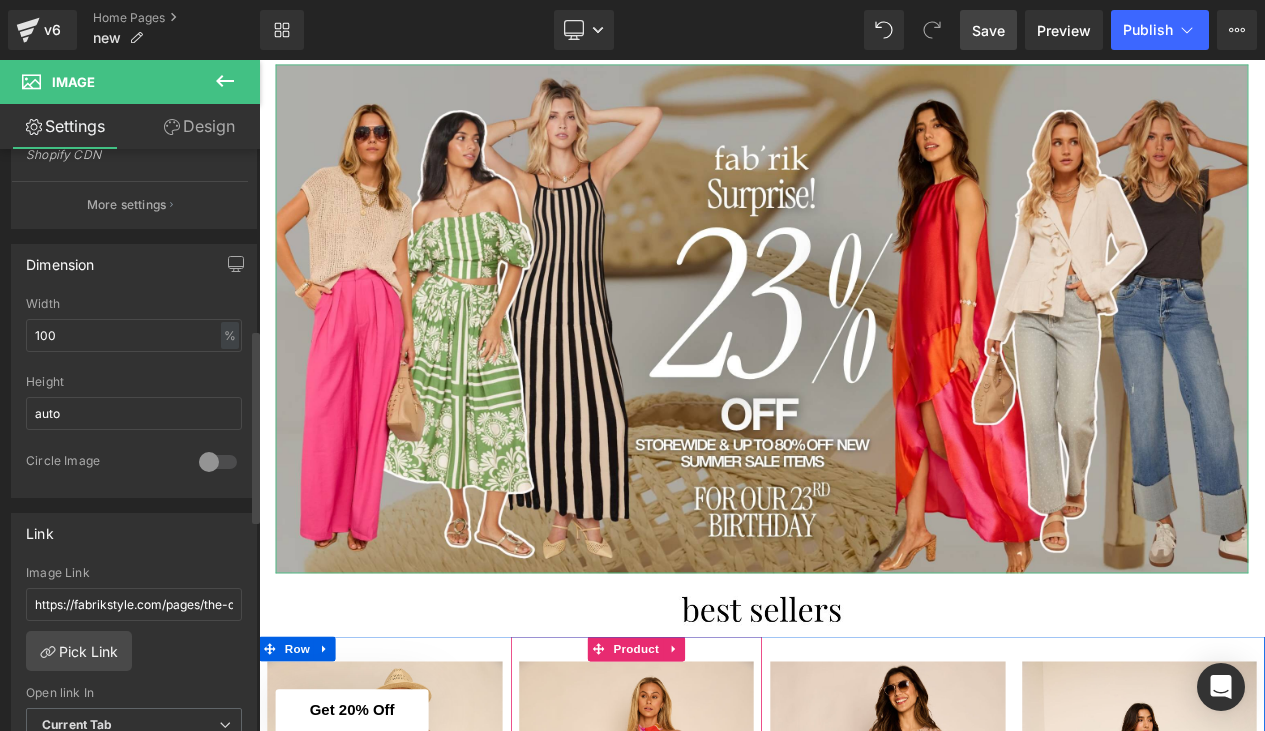 scroll, scrollTop: 551, scrollLeft: 0, axis: vertical 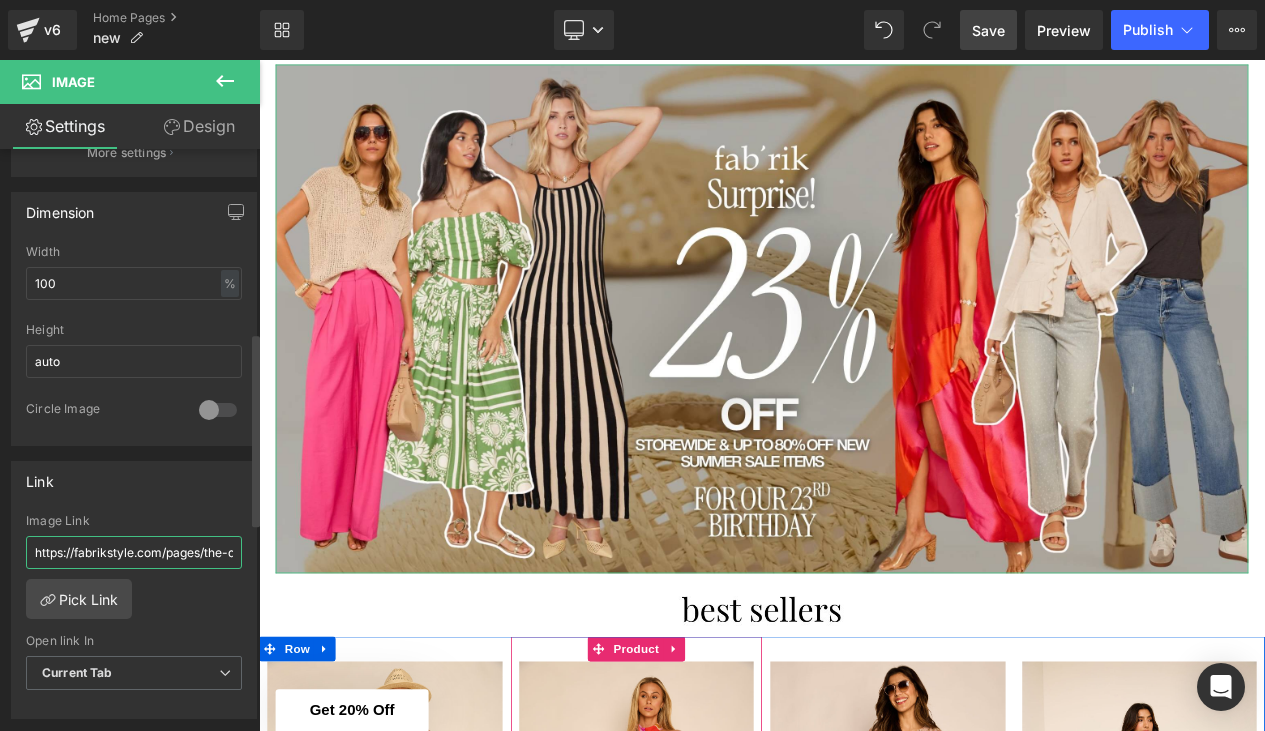click on "https://fabrikstyle.com/pages/the-denim-edit" at bounding box center [134, 552] 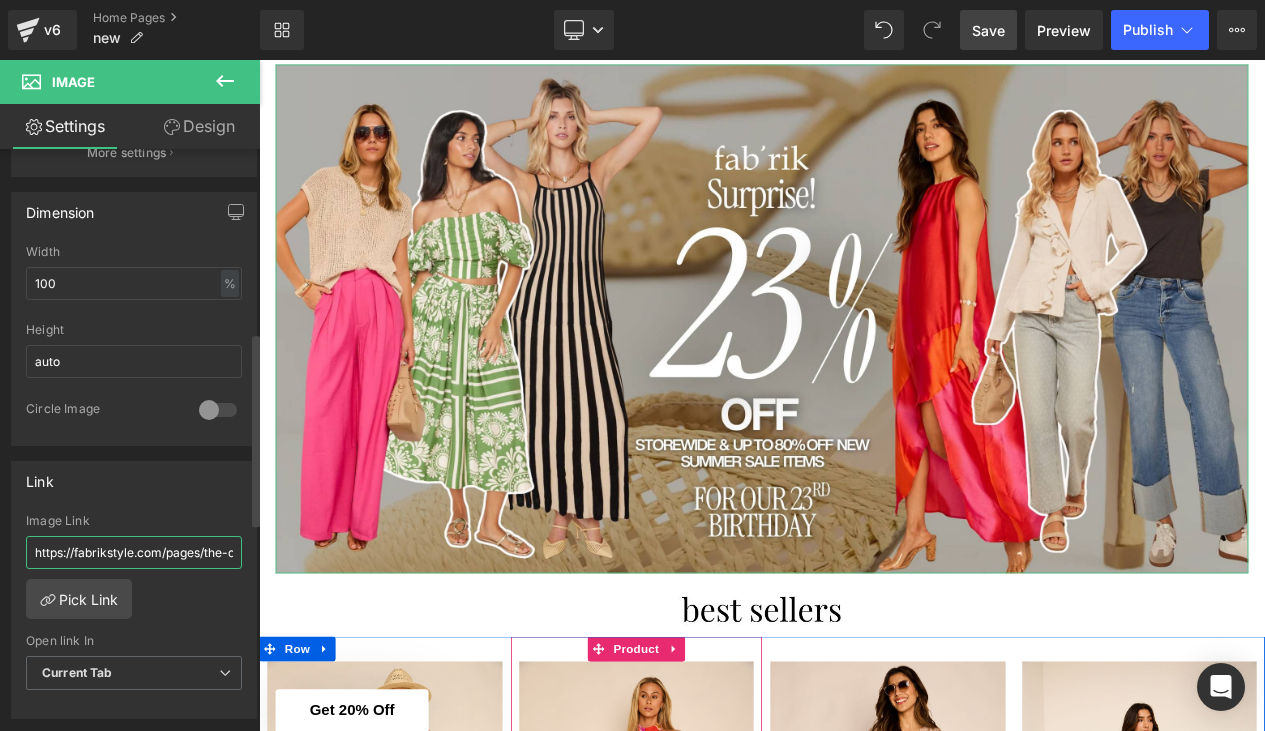 paste on "collections/the-founders-edit?filter.v.availability=1" 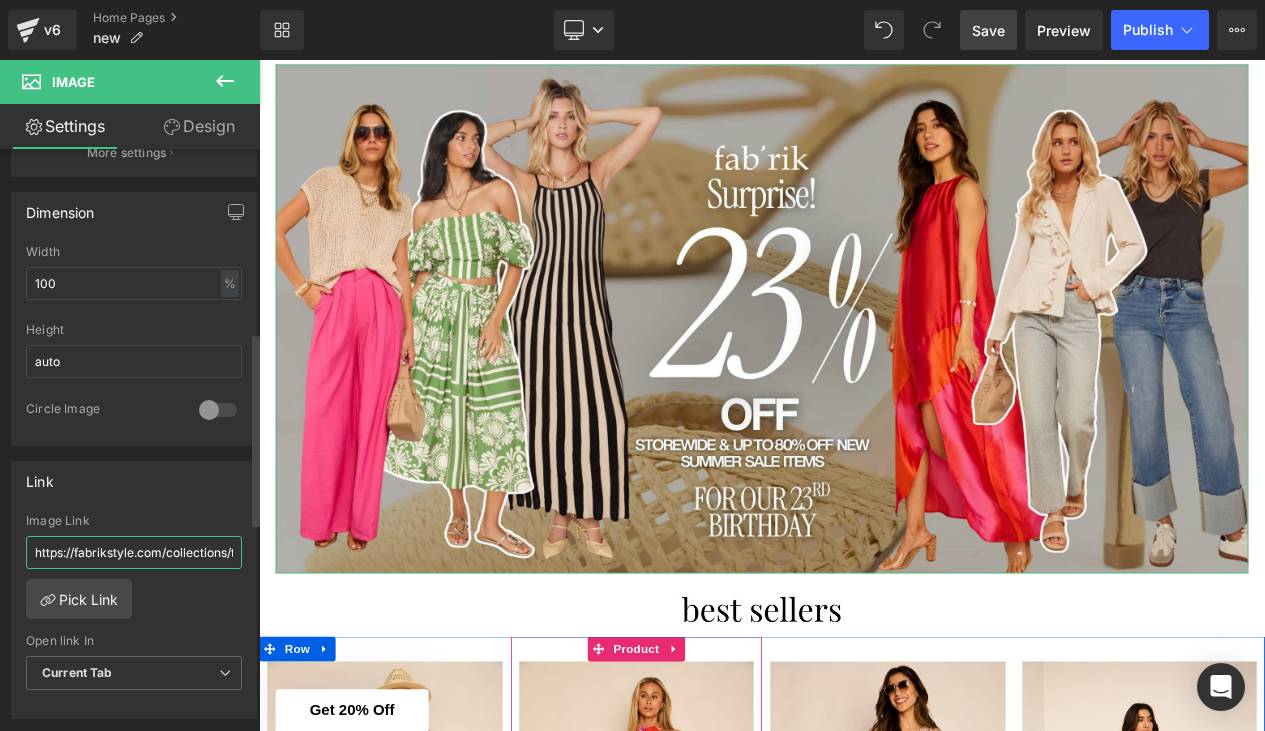 type on "https://fabrikstyle.com/collections/the-founders-edit?filter.v.availability=1" 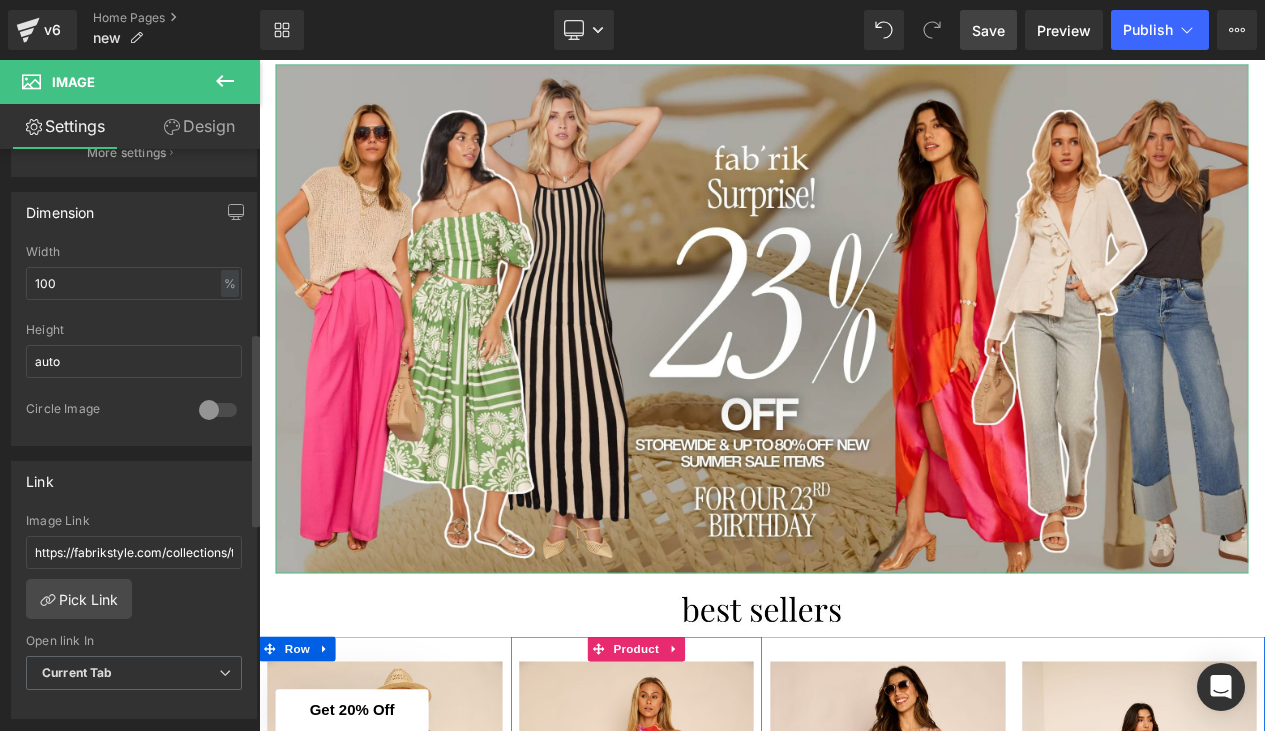 click on "Link" at bounding box center [134, 481] 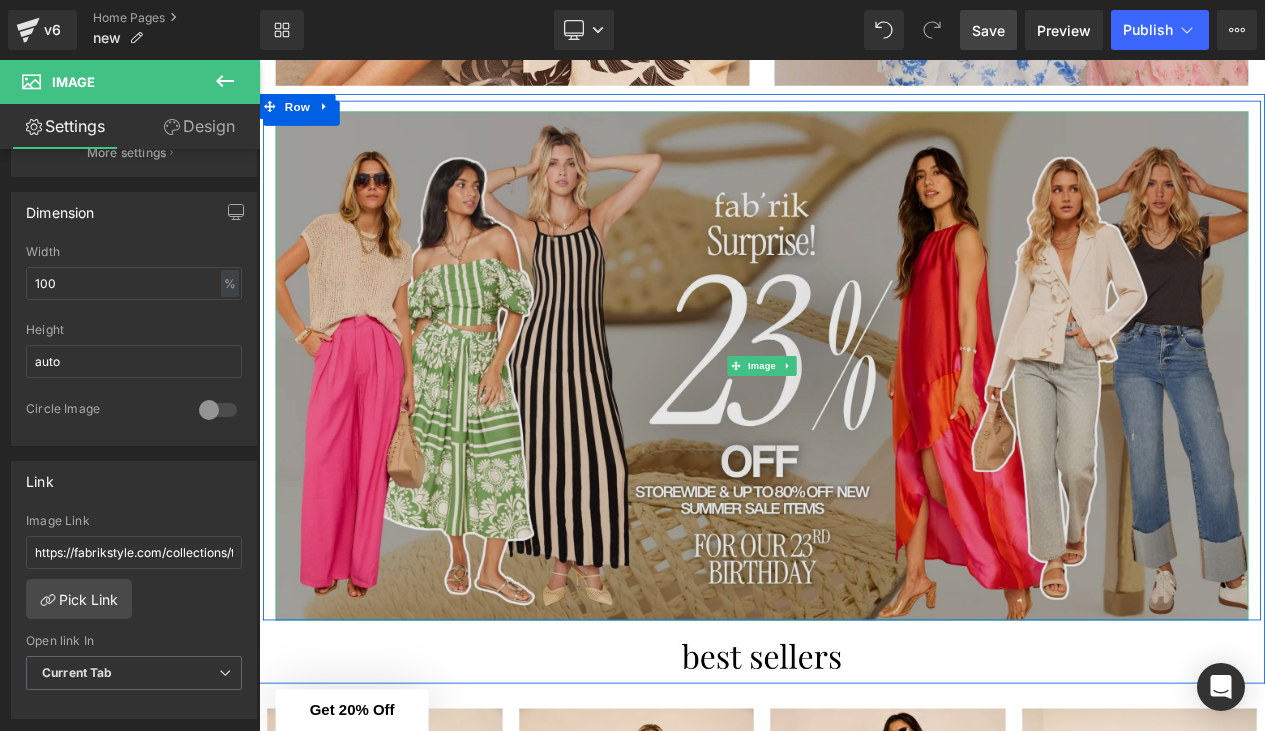 scroll, scrollTop: 1915, scrollLeft: 0, axis: vertical 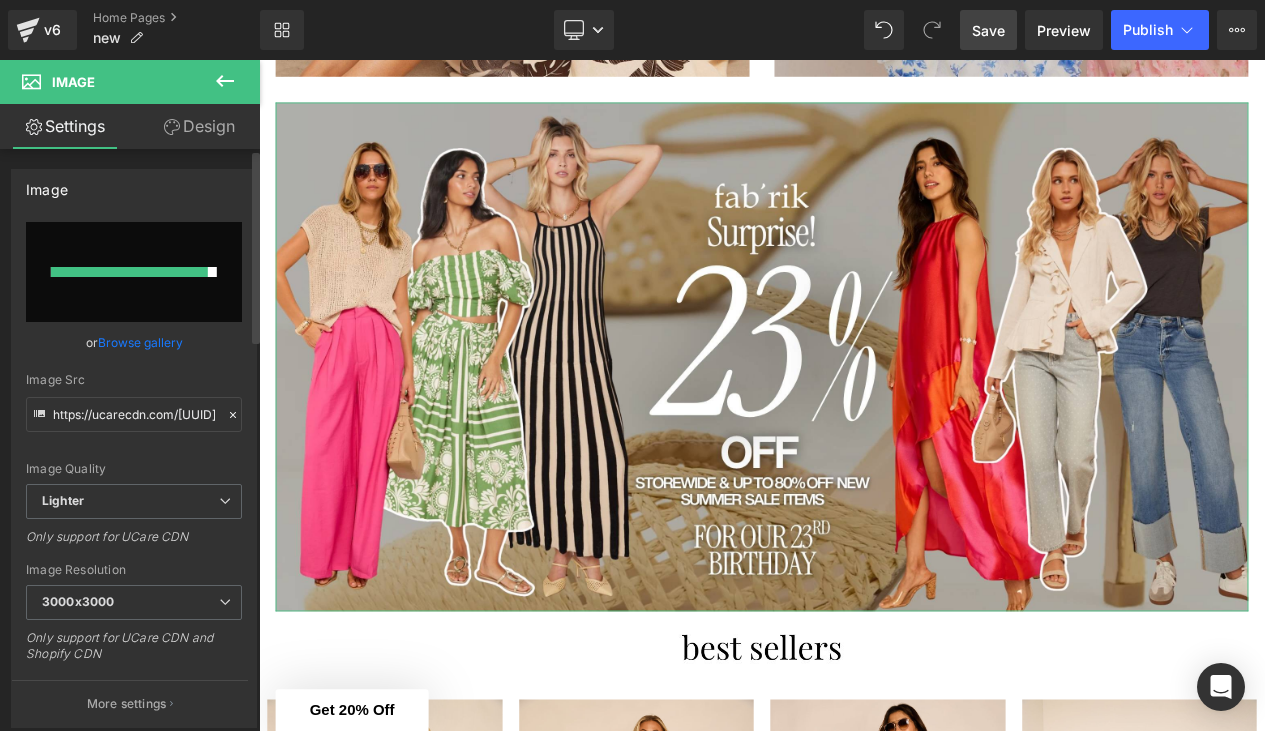 click at bounding box center [134, 272] 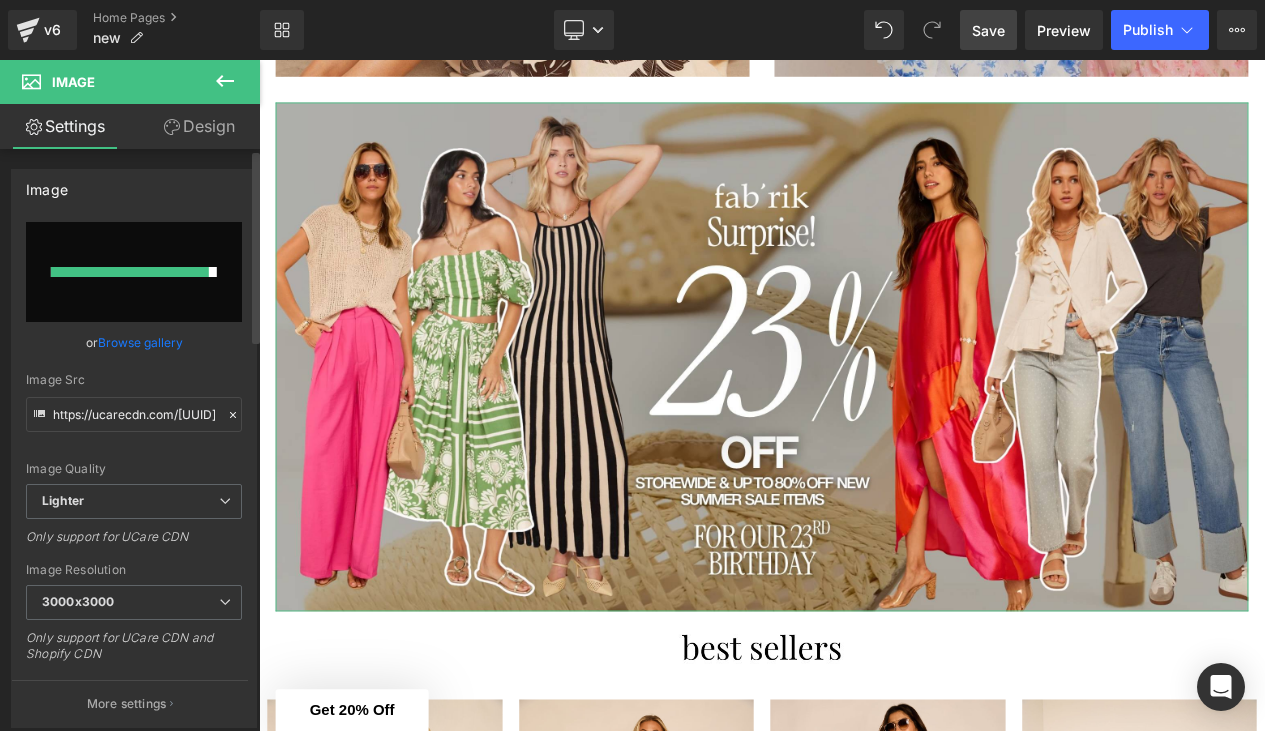 click on "Browse gallery" at bounding box center (140, 342) 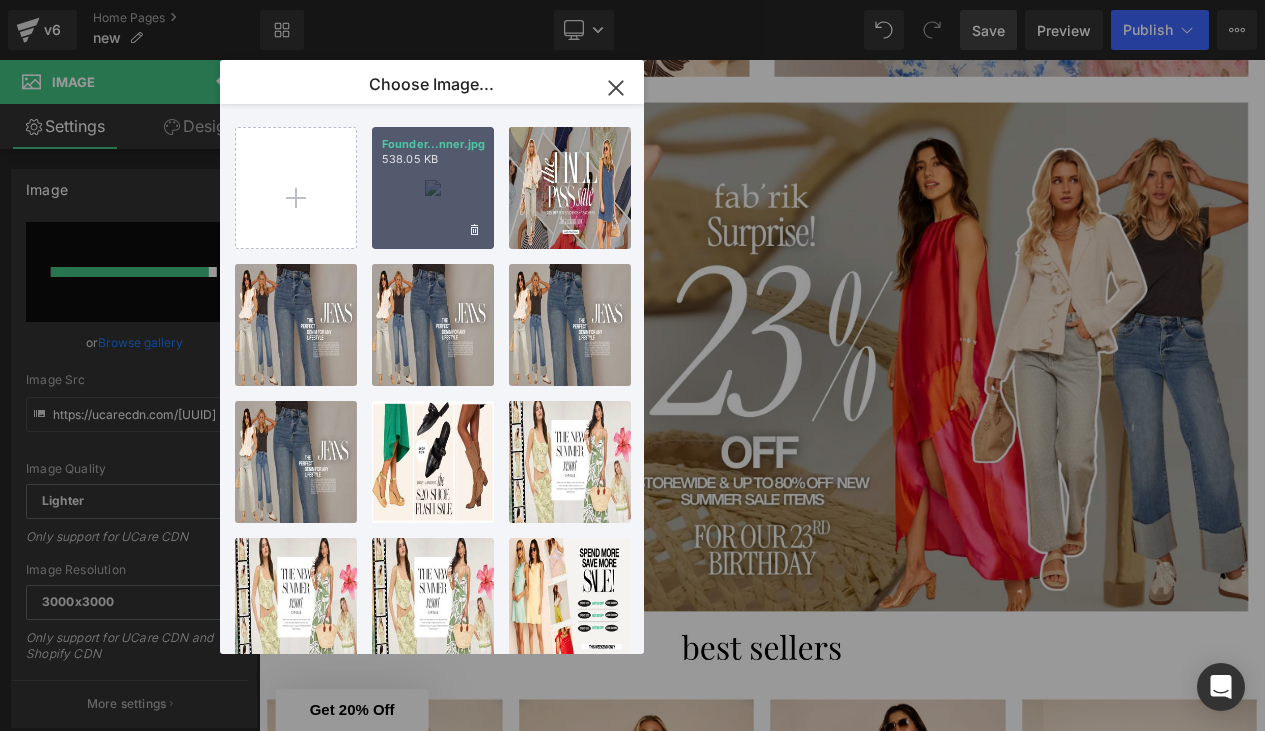 click on "Founder...nner.jpg 538.05 KB" at bounding box center [433, 188] 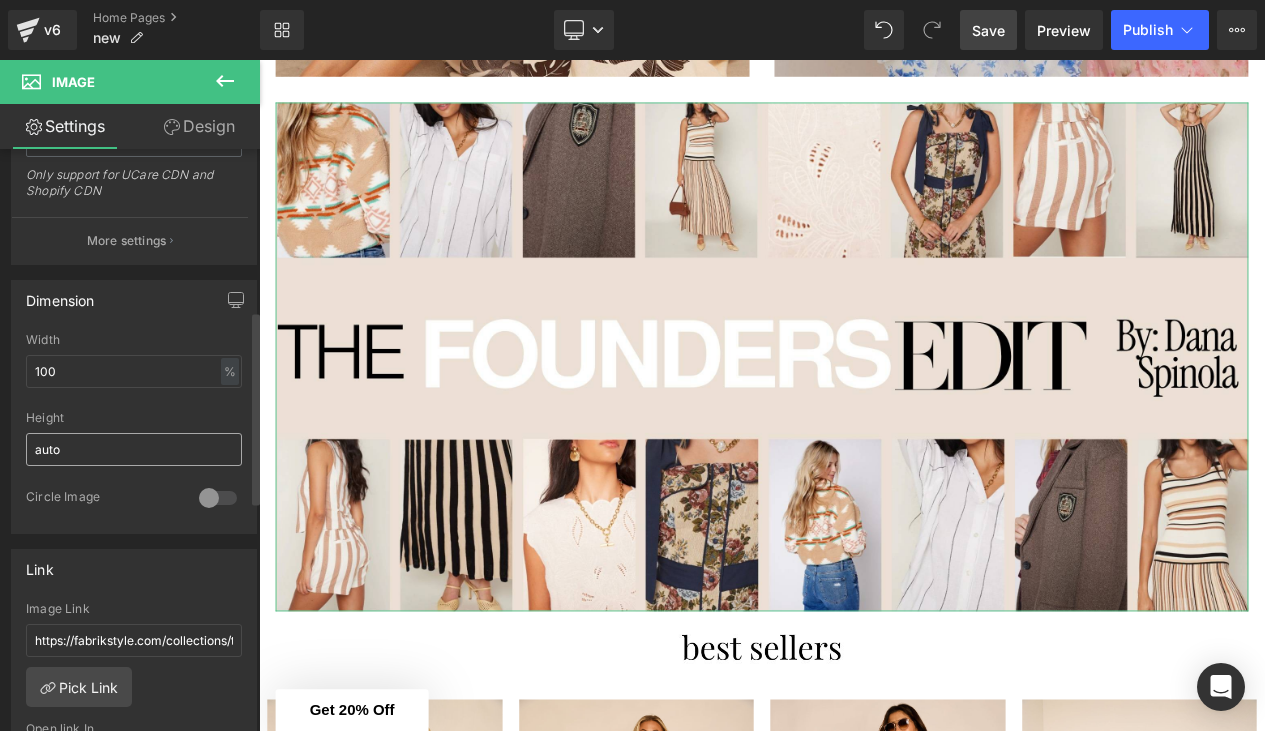 scroll, scrollTop: 543, scrollLeft: 0, axis: vertical 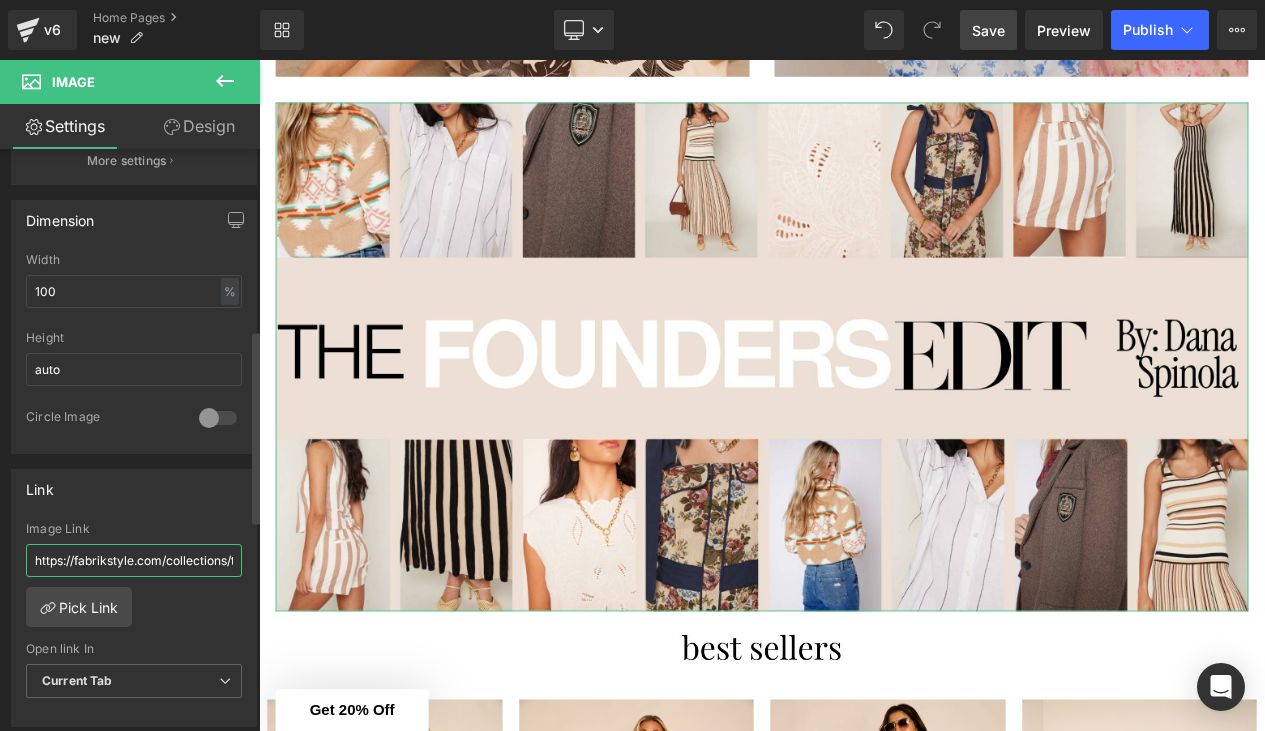 click on "https://fabrikstyle.com/collections/the-founders-edit?filter.v.availability=1" at bounding box center [134, 560] 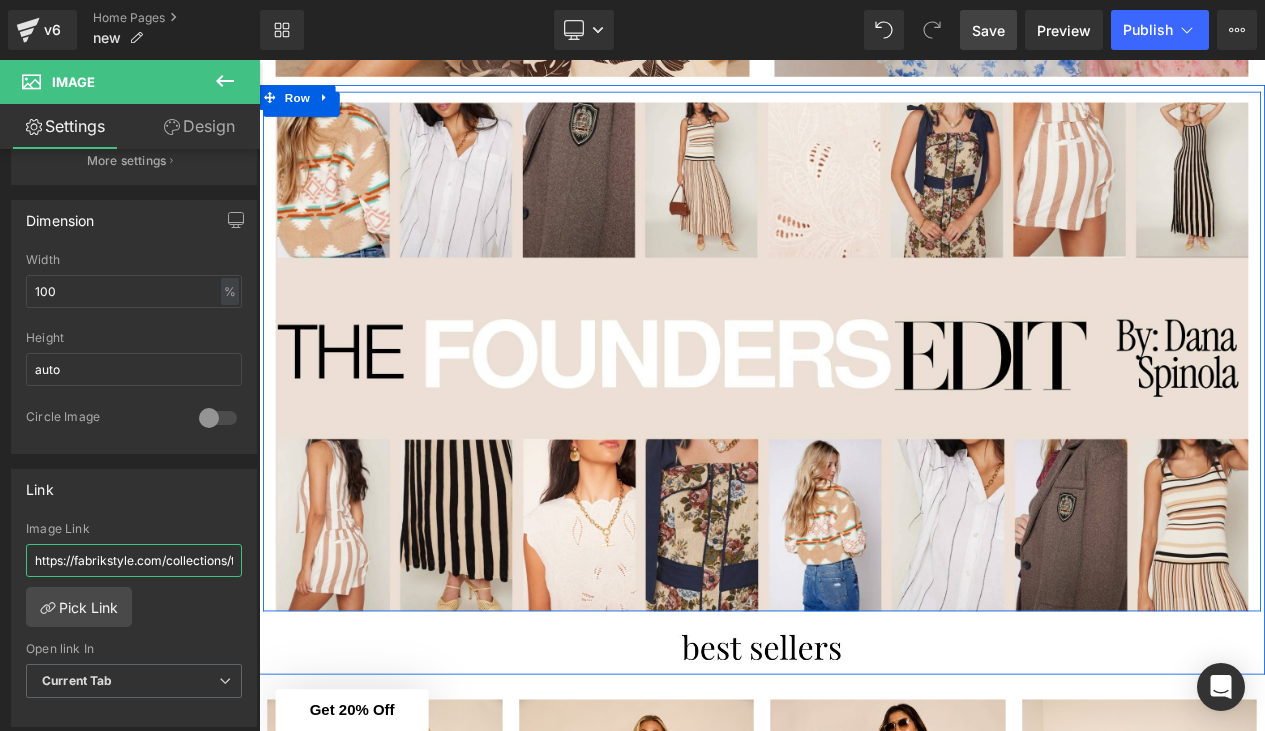 drag, startPoint x: 443, startPoint y: 623, endPoint x: 264, endPoint y: 665, distance: 183.86136 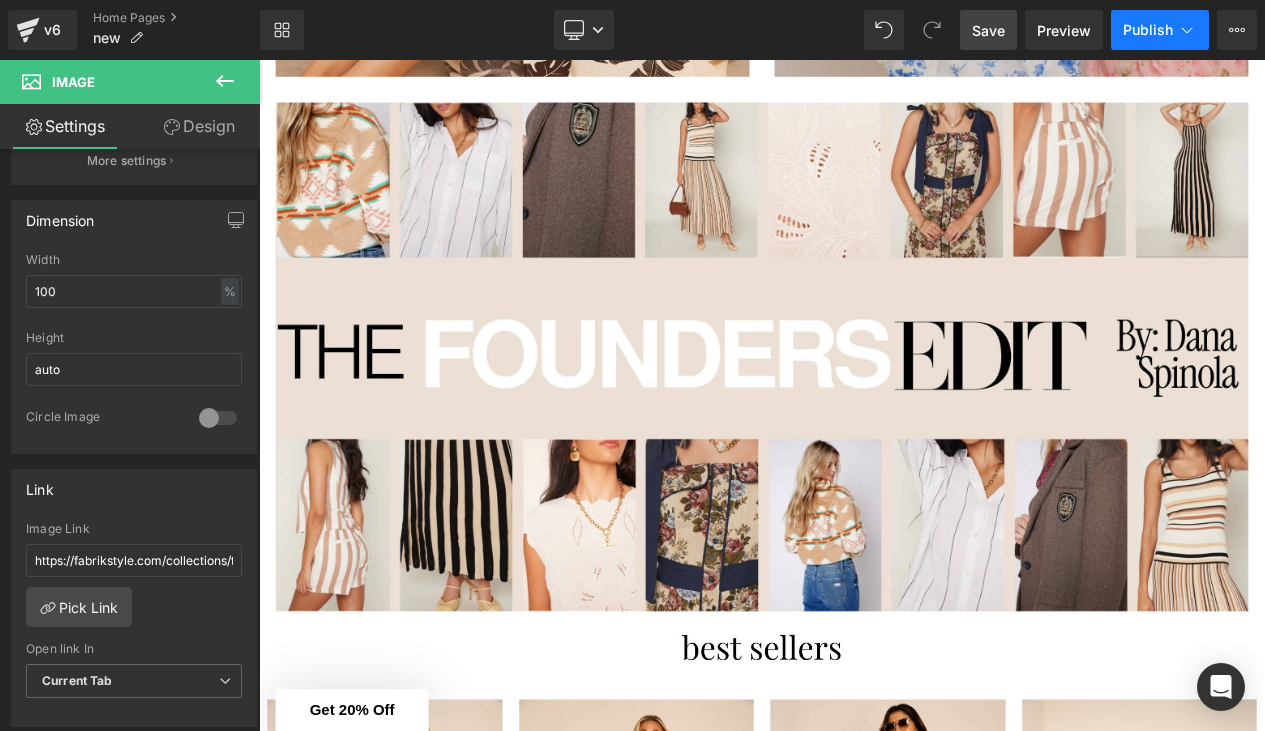 click on "Publish" at bounding box center (1148, 30) 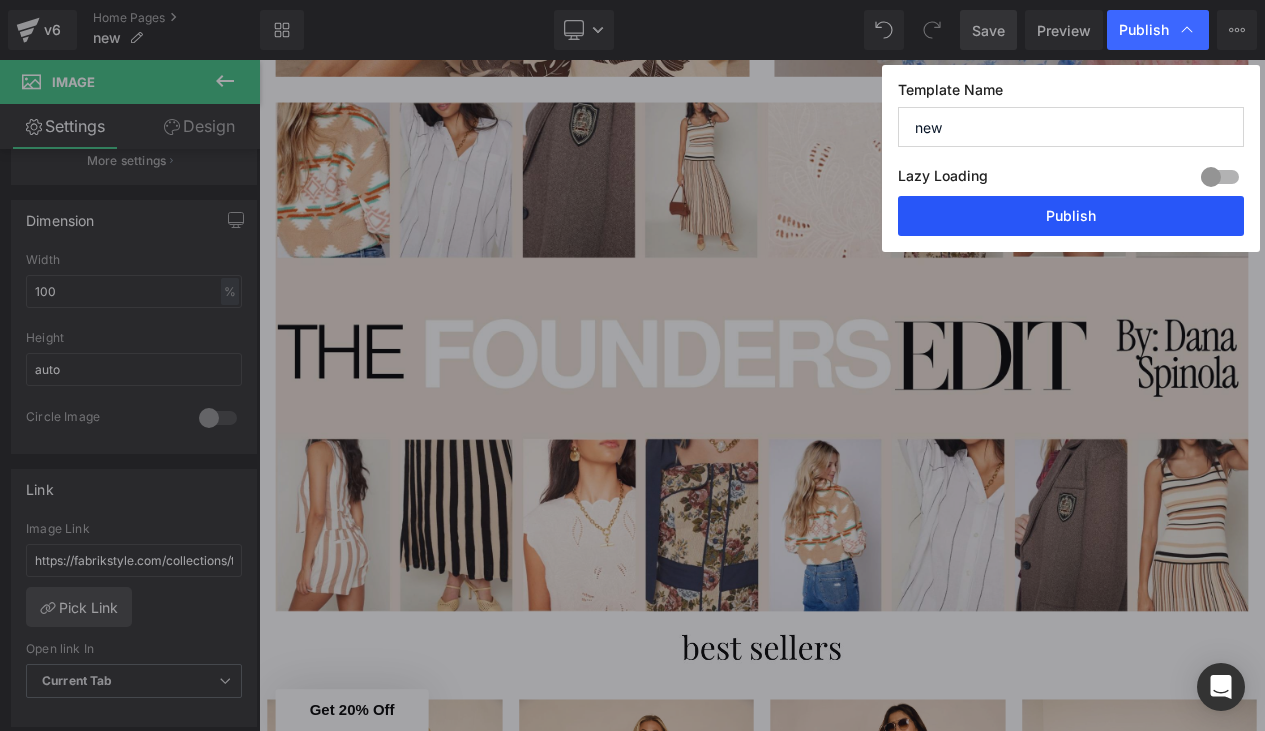 click on "Publish" at bounding box center [1071, 216] 